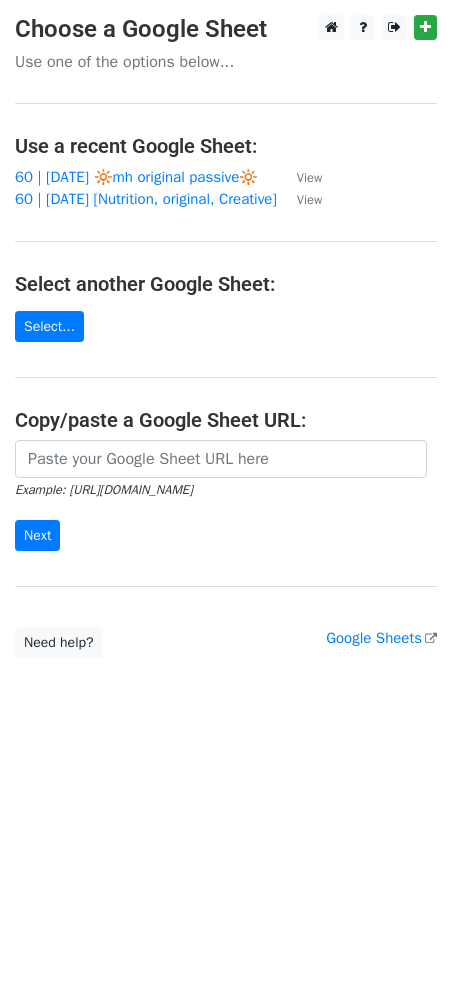 scroll, scrollTop: 0, scrollLeft: 0, axis: both 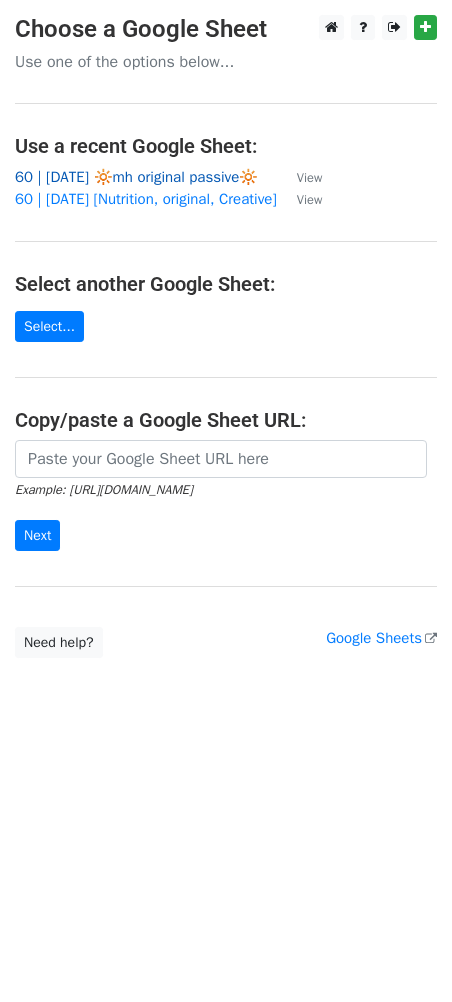 click on "60 | [DATE] 🔆mh original passive🔆" at bounding box center [136, 177] 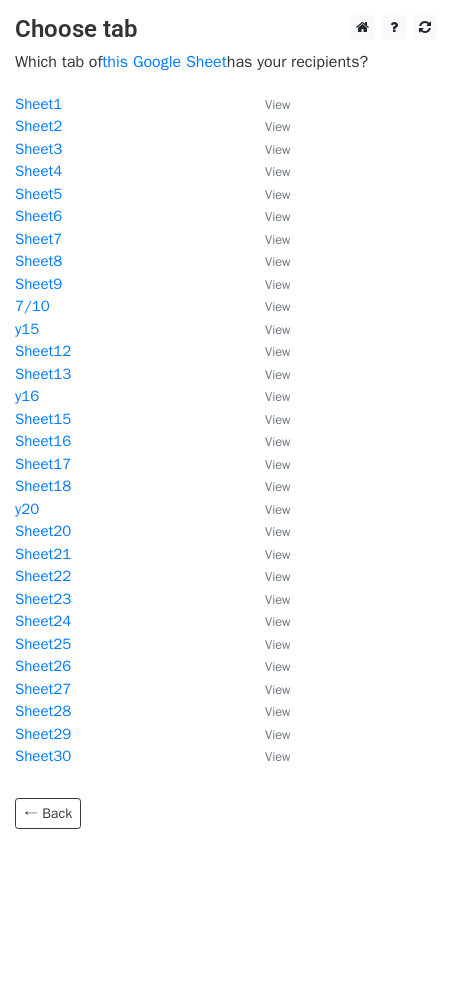 scroll, scrollTop: 0, scrollLeft: 0, axis: both 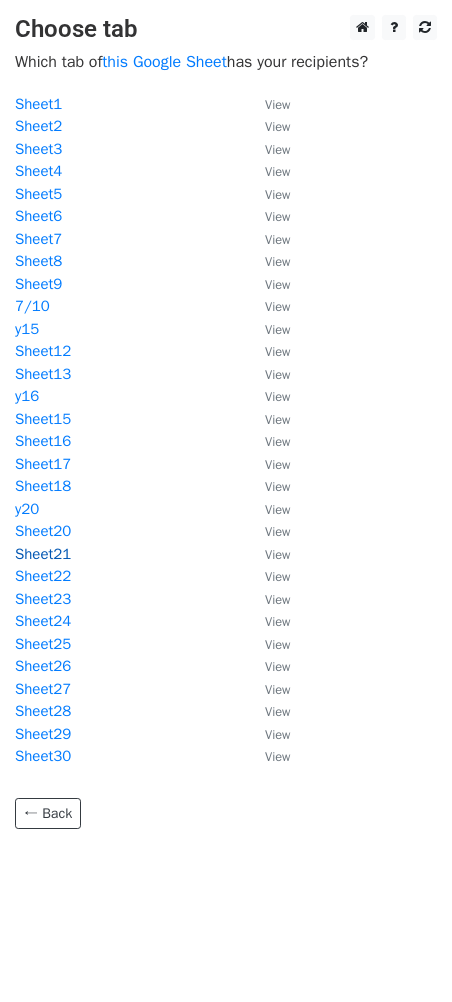 click on "Sheet21" at bounding box center (43, 554) 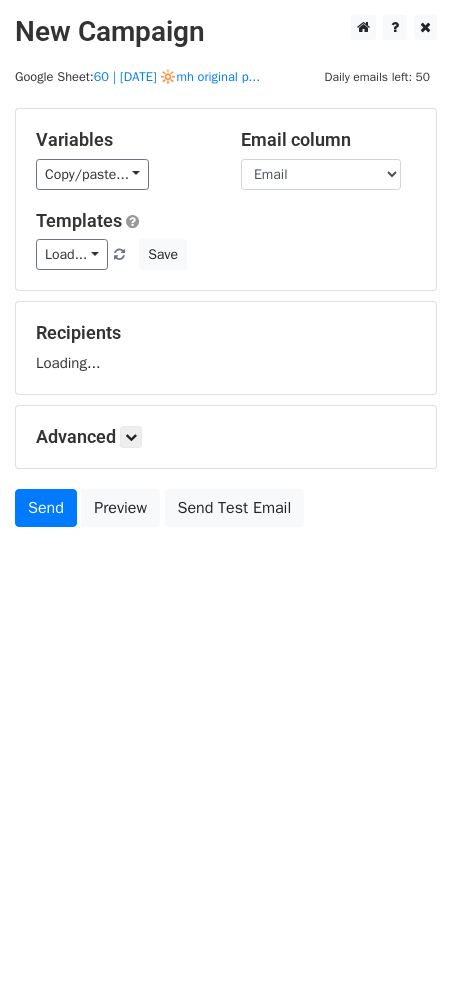 scroll, scrollTop: 0, scrollLeft: 0, axis: both 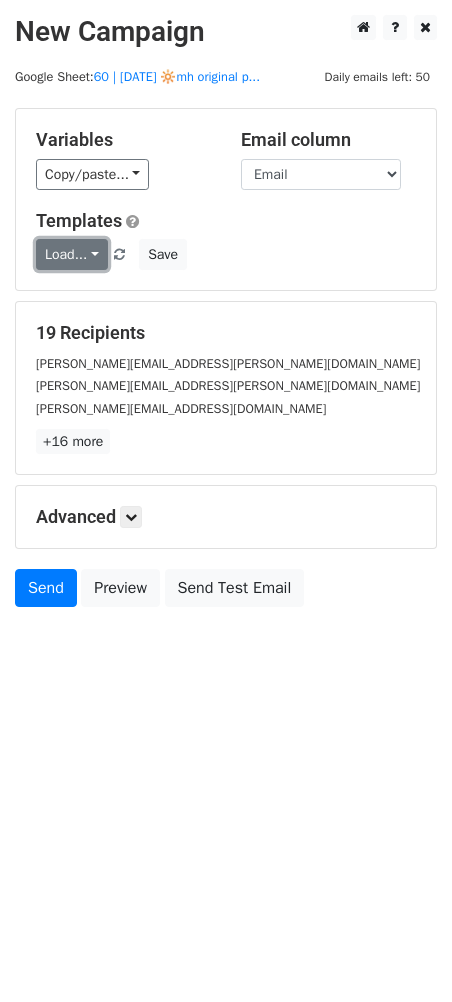 click on "Load..." at bounding box center [72, 254] 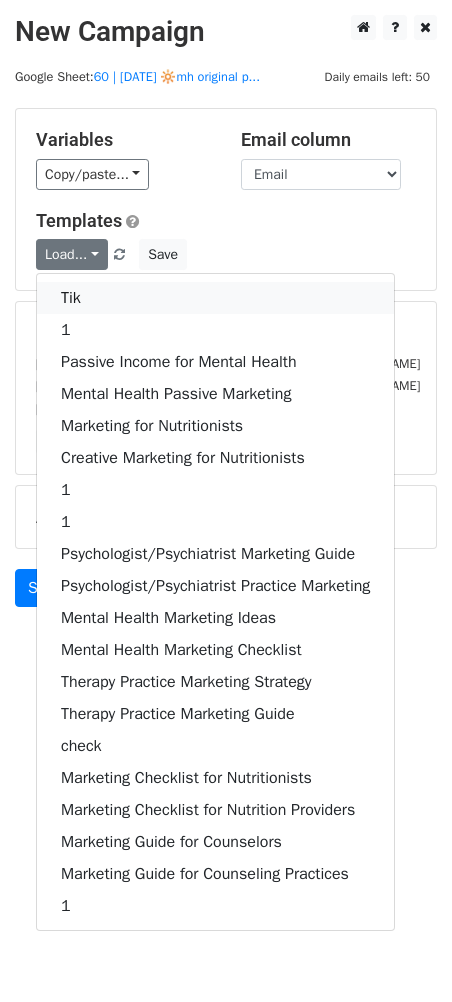 click on "Tik" at bounding box center [215, 298] 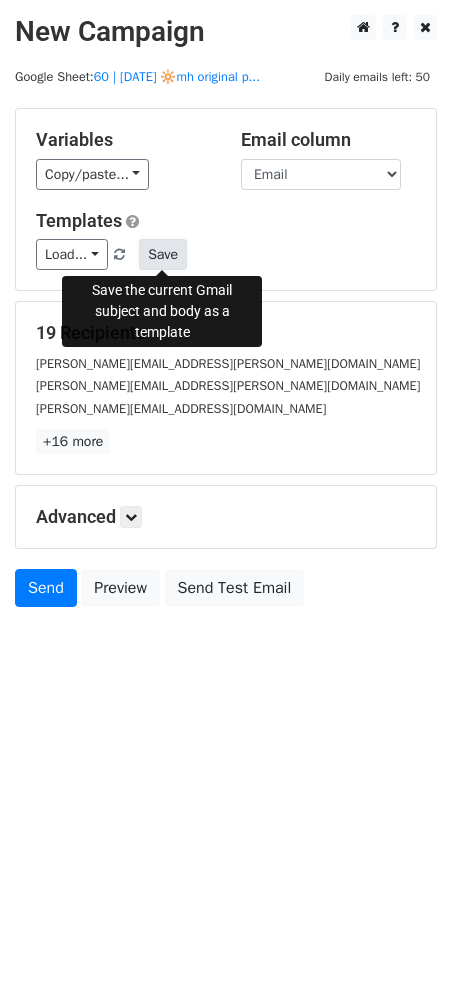 click on "Save" at bounding box center (163, 254) 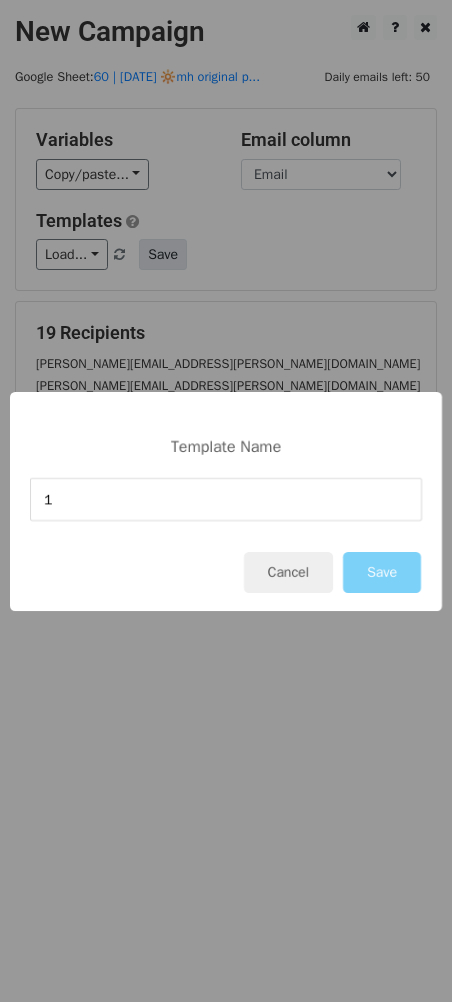type on "1" 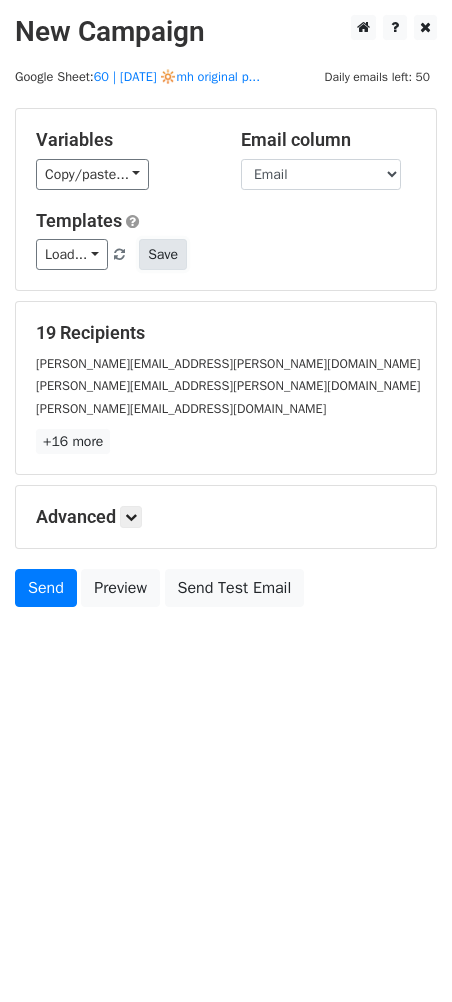 click on "Save" at bounding box center [163, 254] 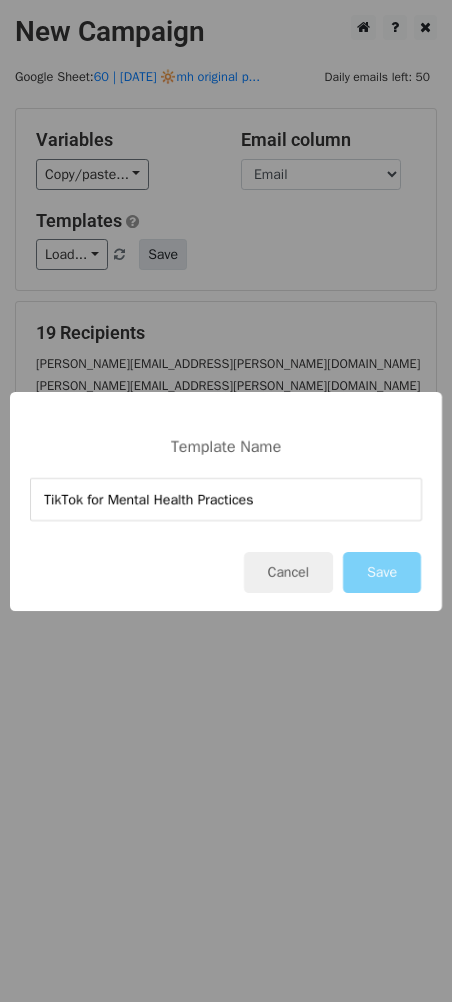 type on "TikTok for Mental Health Practices" 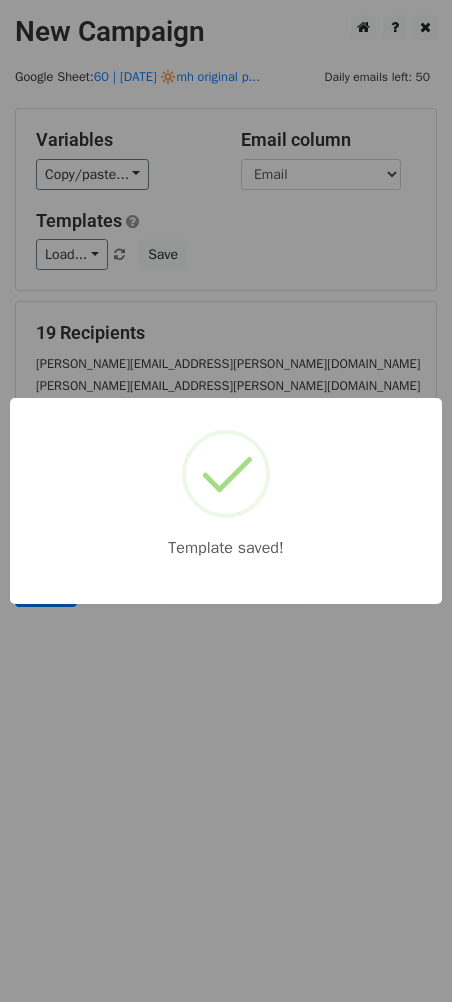 drag, startPoint x: 225, startPoint y: 338, endPoint x: 179, endPoint y: 474, distance: 143.5688 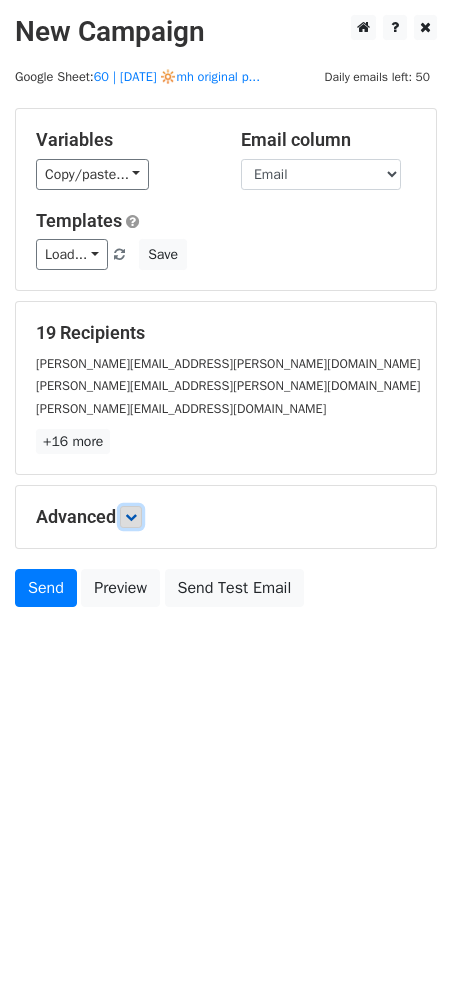 click at bounding box center [131, 517] 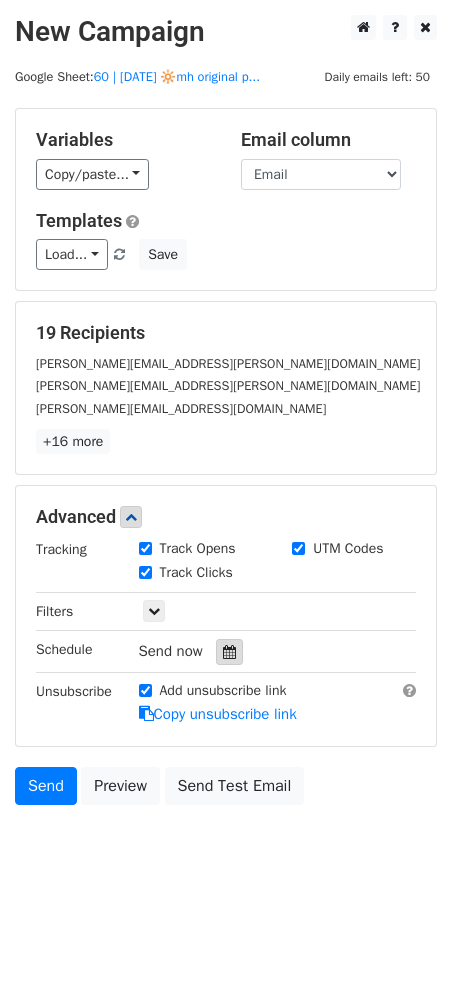 click at bounding box center (229, 652) 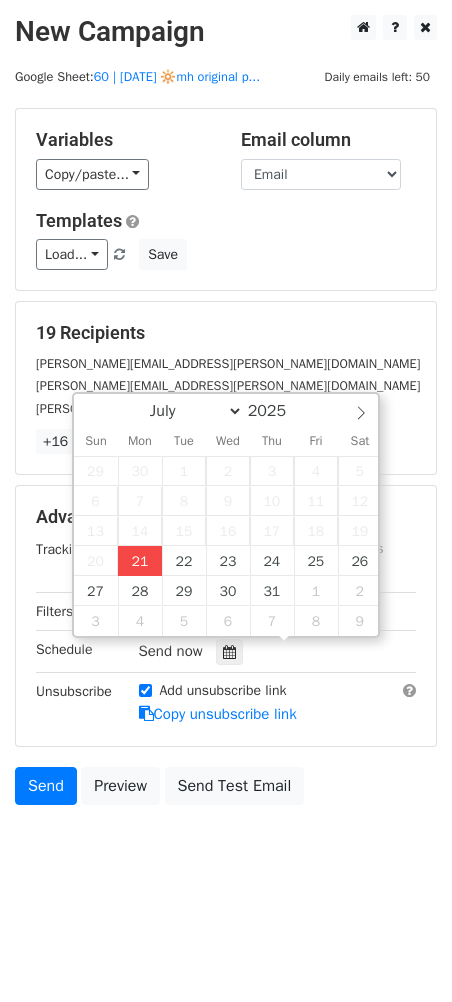 type on "2025-07-21 13:20" 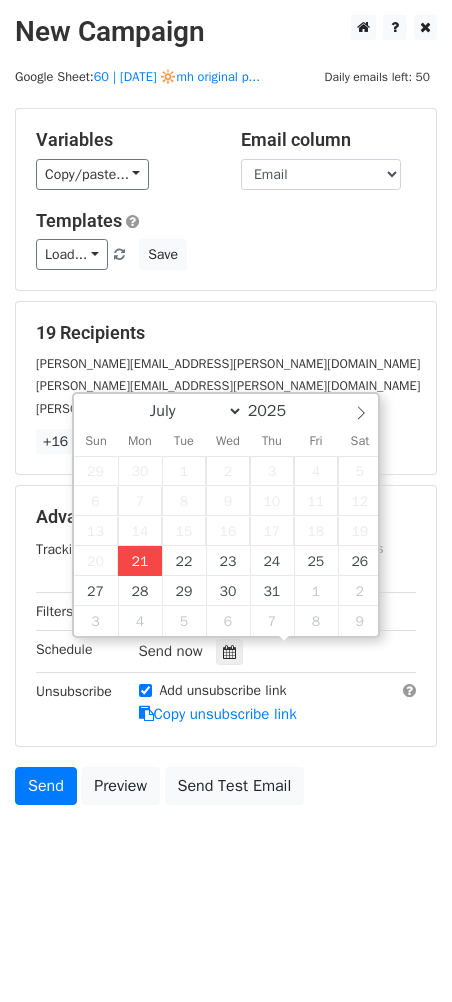 type on "01" 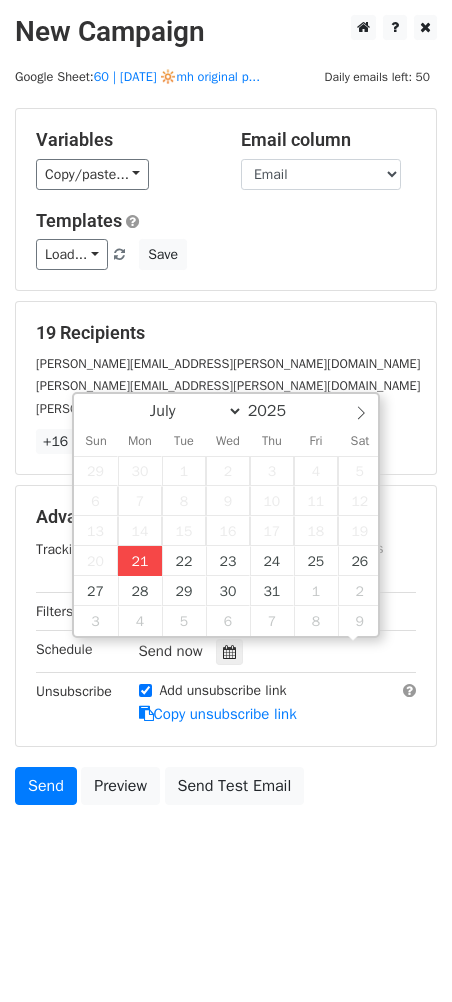 scroll, scrollTop: 0, scrollLeft: 0, axis: both 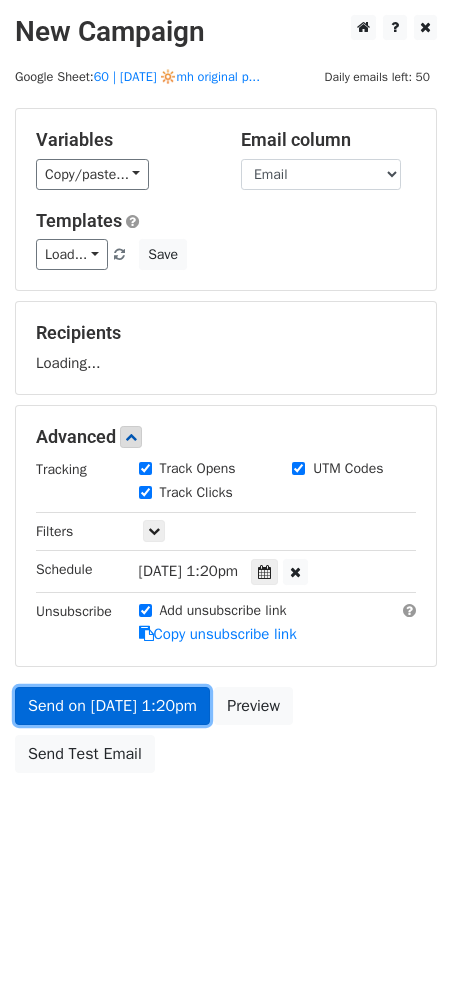 click on "Send on Jul 21 at 1:20pm" at bounding box center [112, 706] 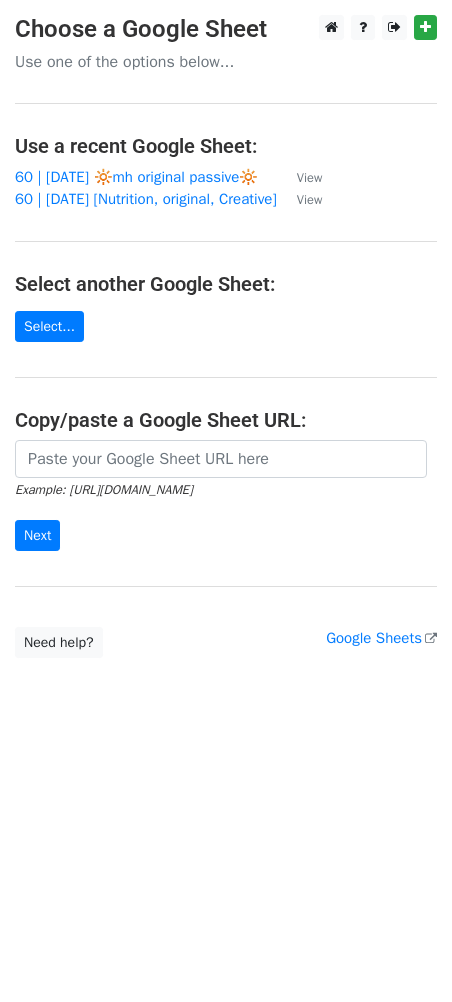 scroll, scrollTop: 0, scrollLeft: 0, axis: both 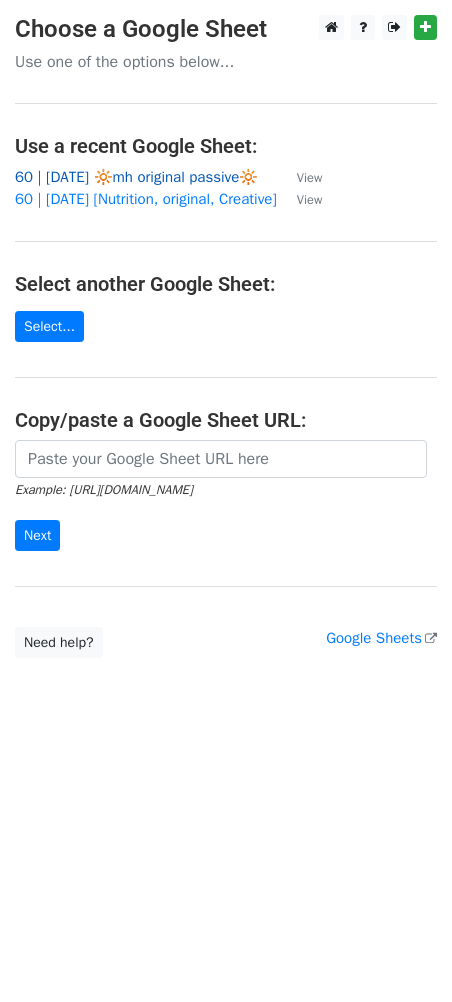 click on "60 | [DATE] 🔆mh original passive🔆" at bounding box center (136, 177) 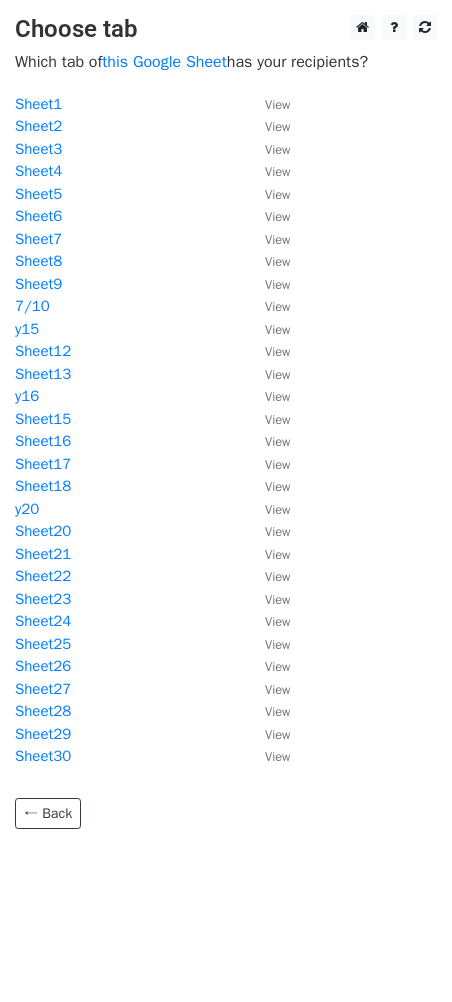scroll, scrollTop: 0, scrollLeft: 0, axis: both 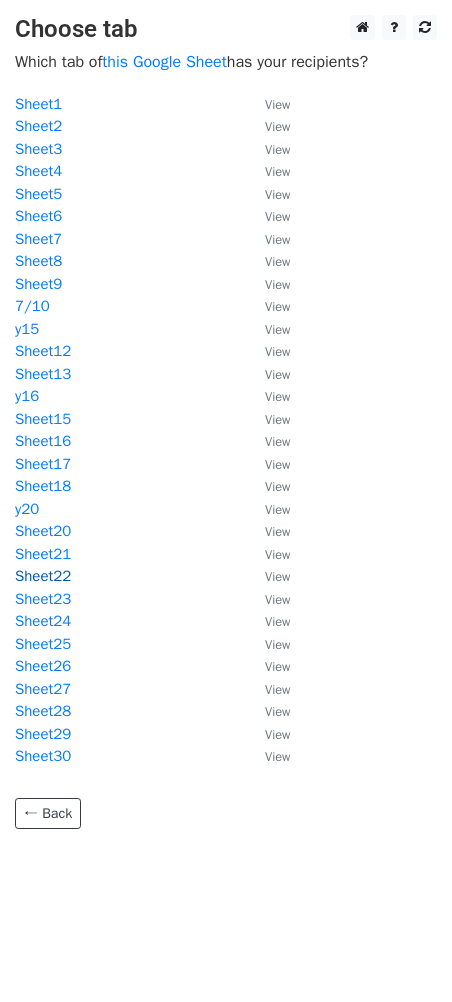 click on "Sheet22" at bounding box center (43, 576) 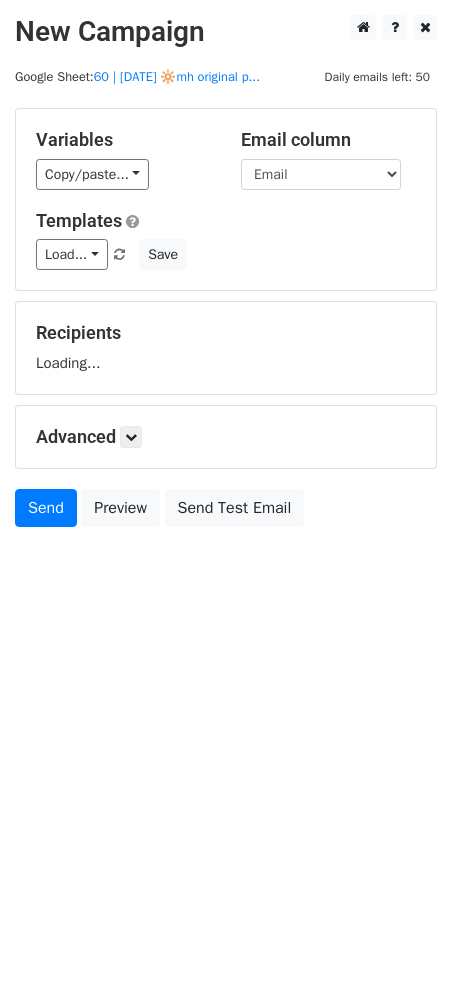 scroll, scrollTop: 0, scrollLeft: 0, axis: both 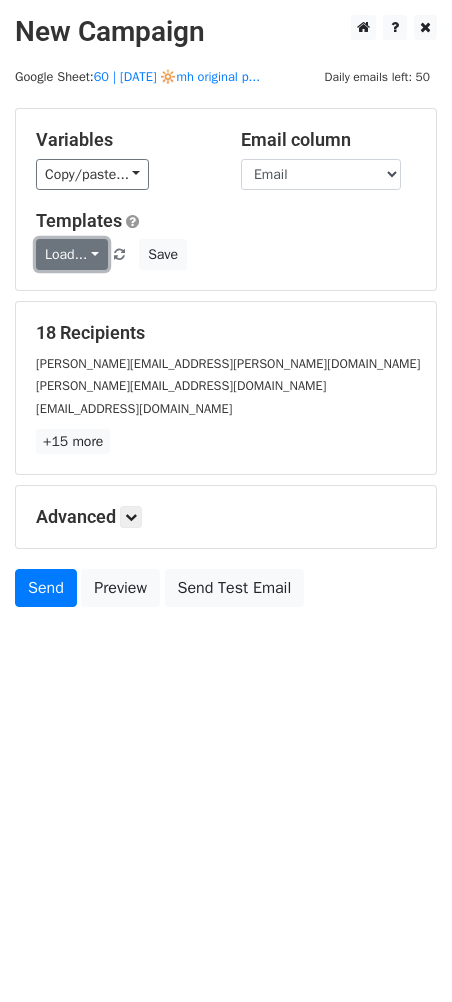 click on "Load..." at bounding box center (72, 254) 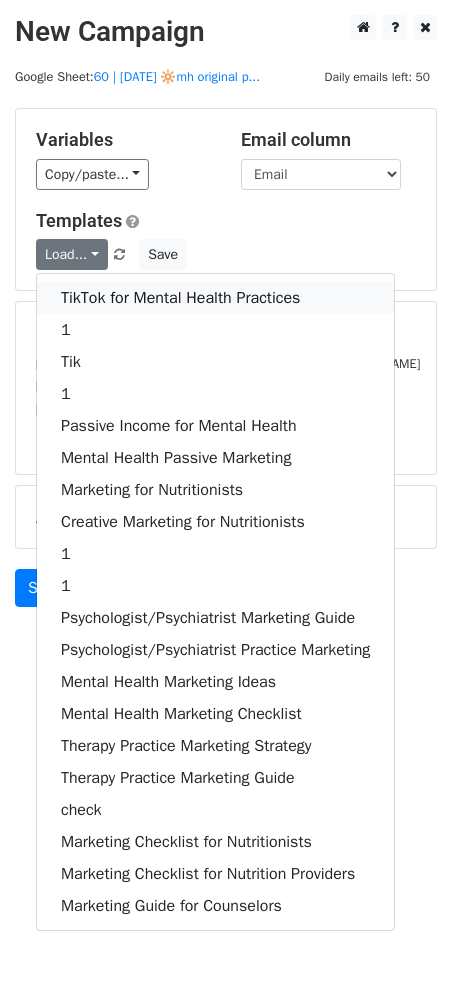 click on "TikTok for Mental Health Practices" at bounding box center (215, 298) 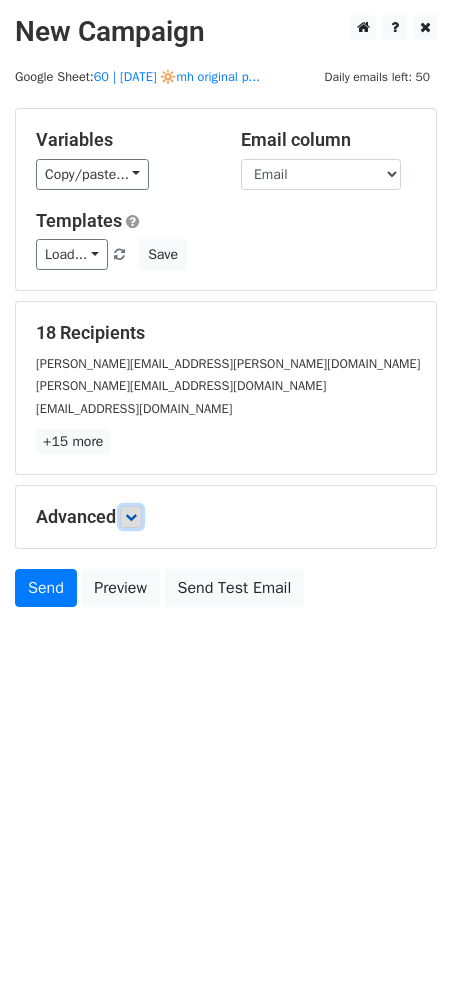 click at bounding box center [131, 517] 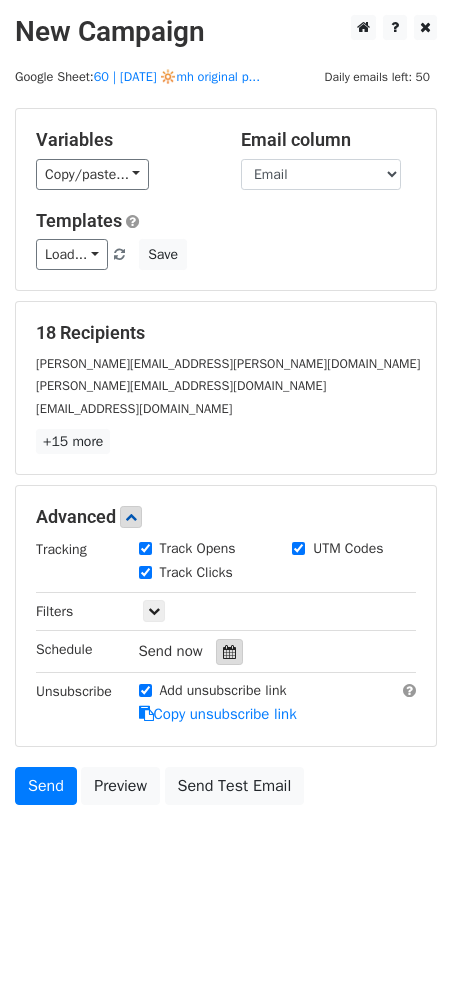 click at bounding box center (229, 652) 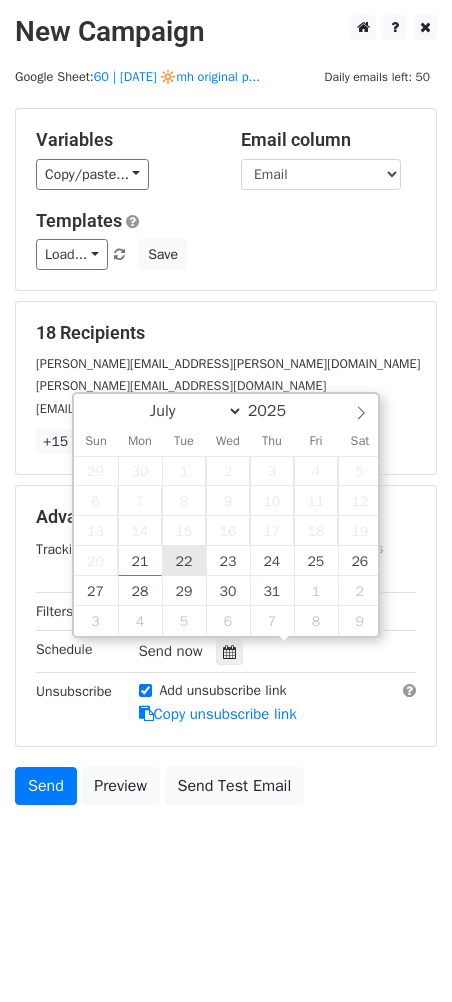 type on "2025-07-22 12:00" 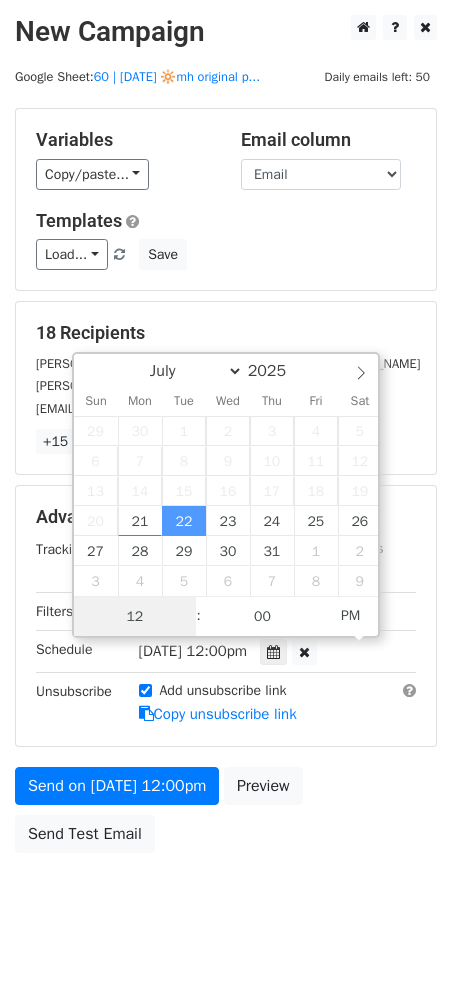 scroll, scrollTop: 0, scrollLeft: 0, axis: both 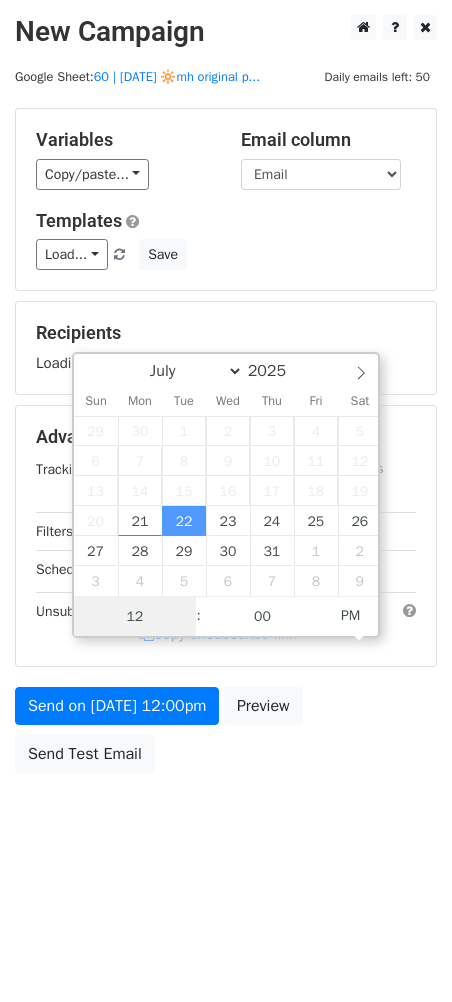 type on "1" 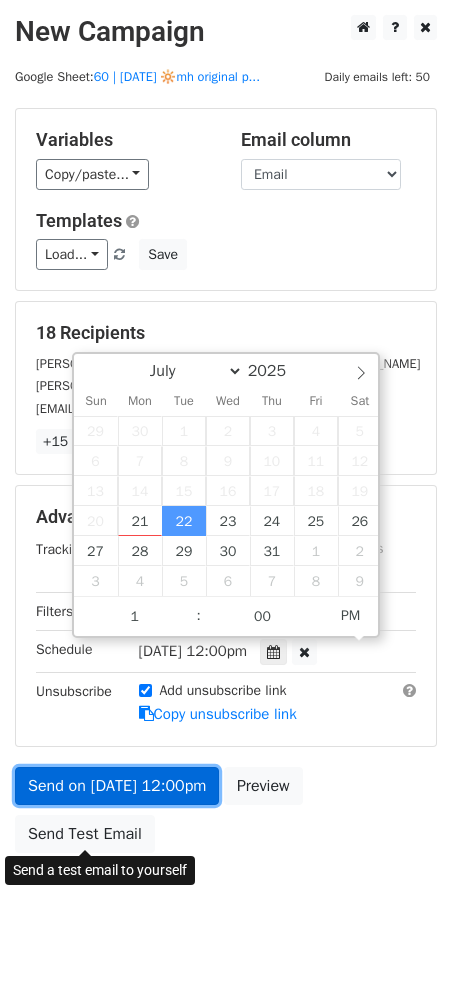 type on "2025-07-22 13:00" 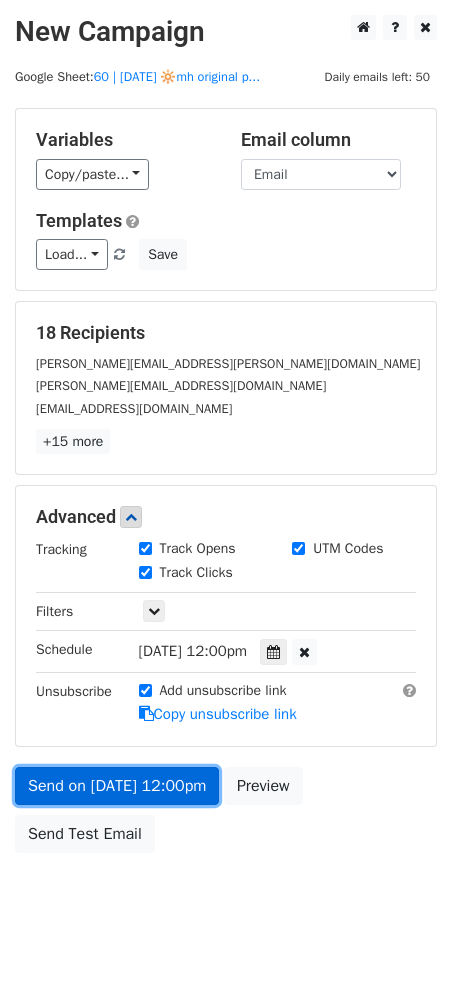 click on "Send on Jul 22 at 12:00pm" at bounding box center (117, 786) 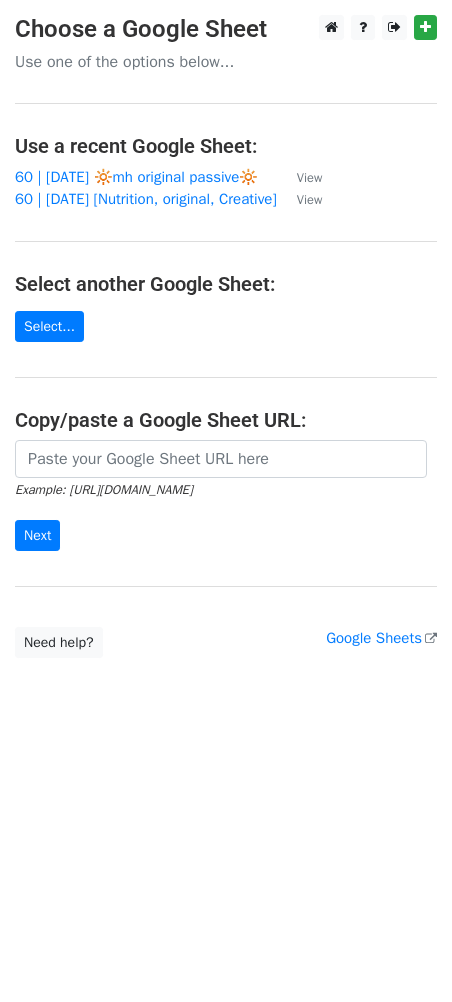 scroll, scrollTop: 0, scrollLeft: 0, axis: both 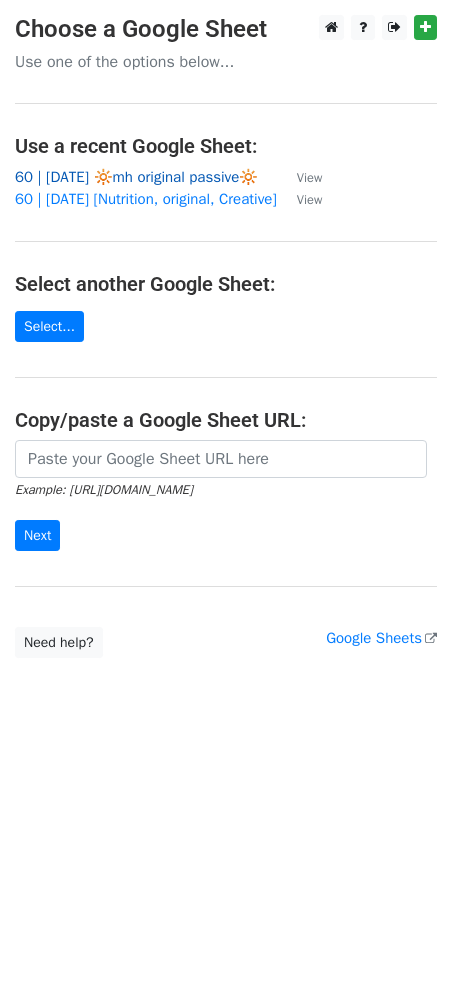 click on "60 | [DATE] 🔆mh original passive🔆" at bounding box center (136, 177) 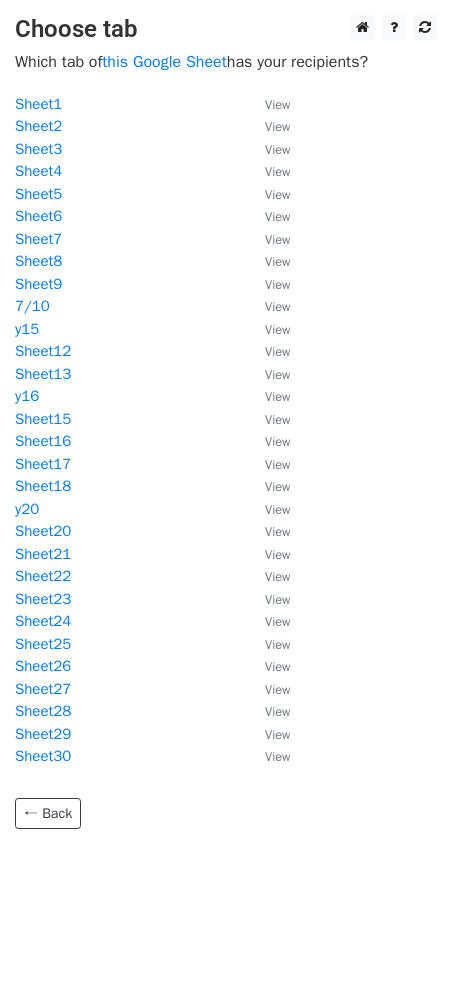 scroll, scrollTop: 0, scrollLeft: 0, axis: both 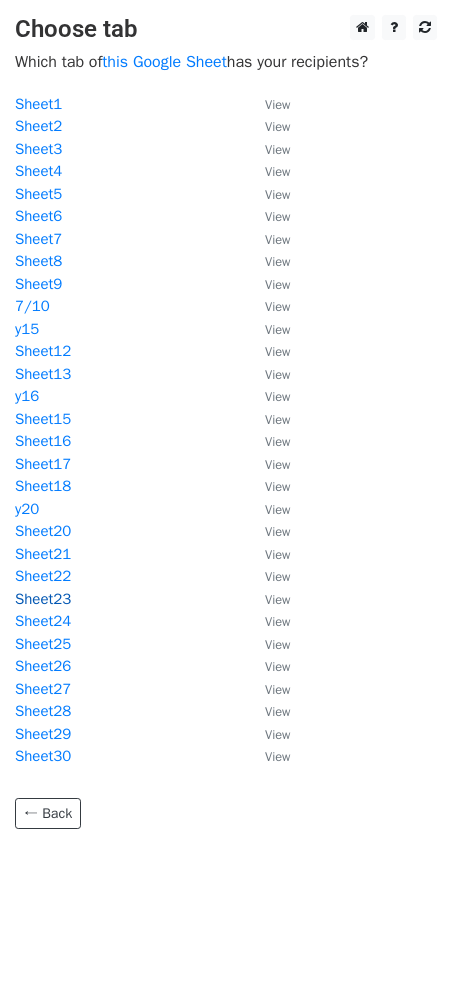 click on "Sheet23" at bounding box center (43, 599) 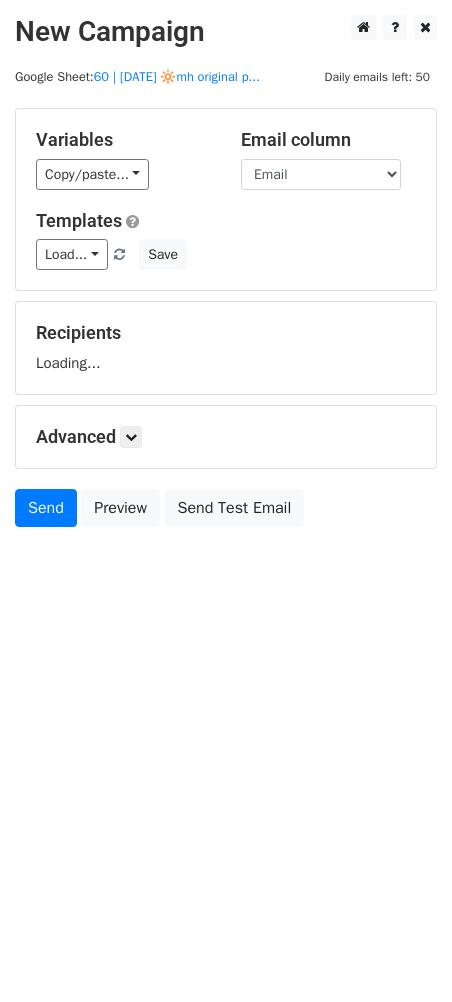 scroll, scrollTop: 0, scrollLeft: 0, axis: both 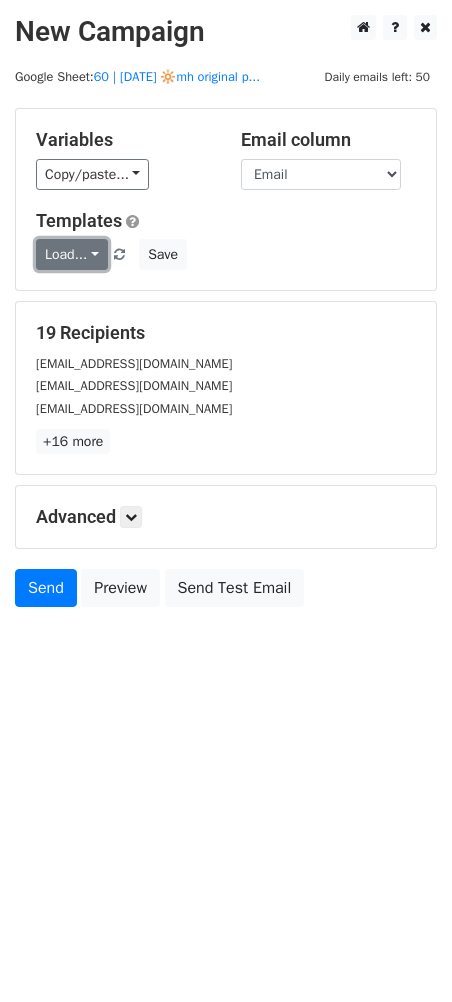 click on "Load..." at bounding box center [72, 254] 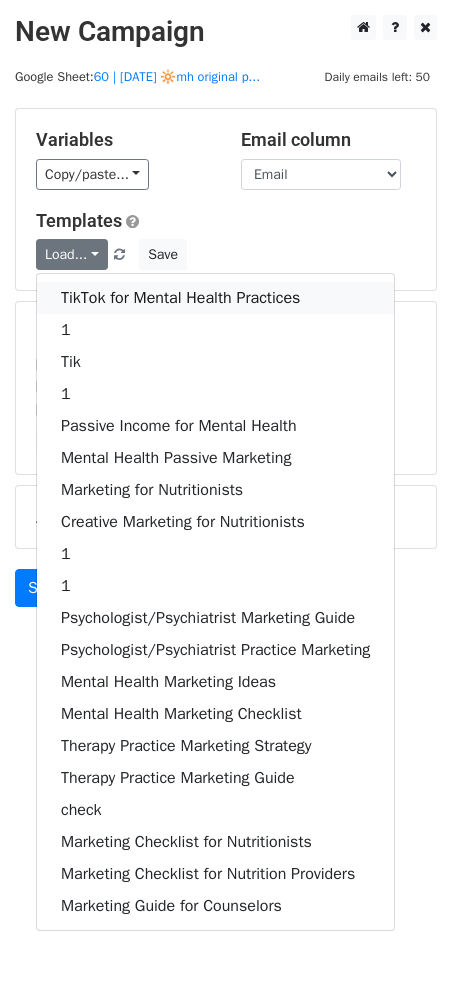 click on "TikTok for Mental Health Practices" at bounding box center (215, 298) 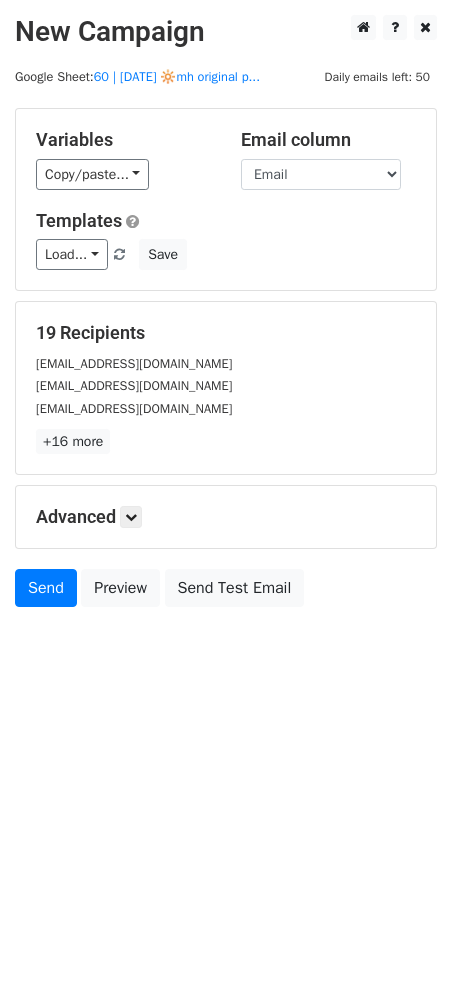 click on "+16 more" at bounding box center [226, 441] 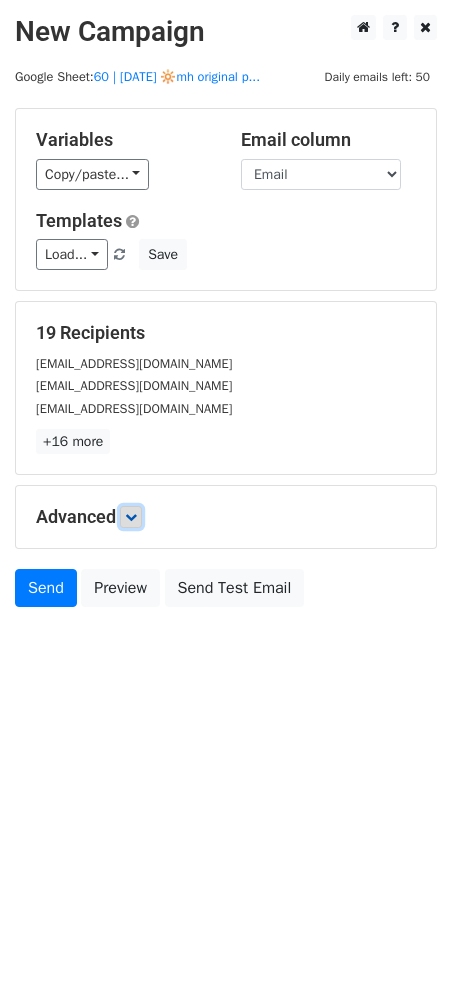 click at bounding box center [131, 517] 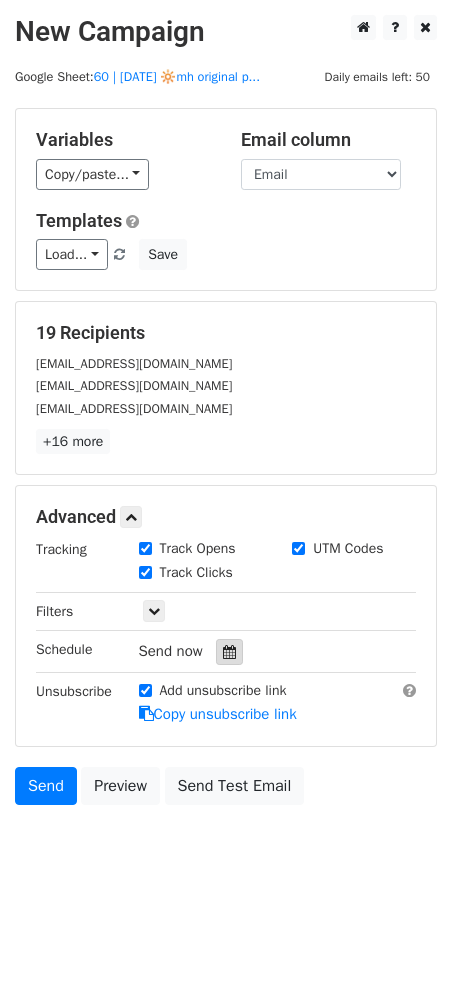 click at bounding box center [229, 652] 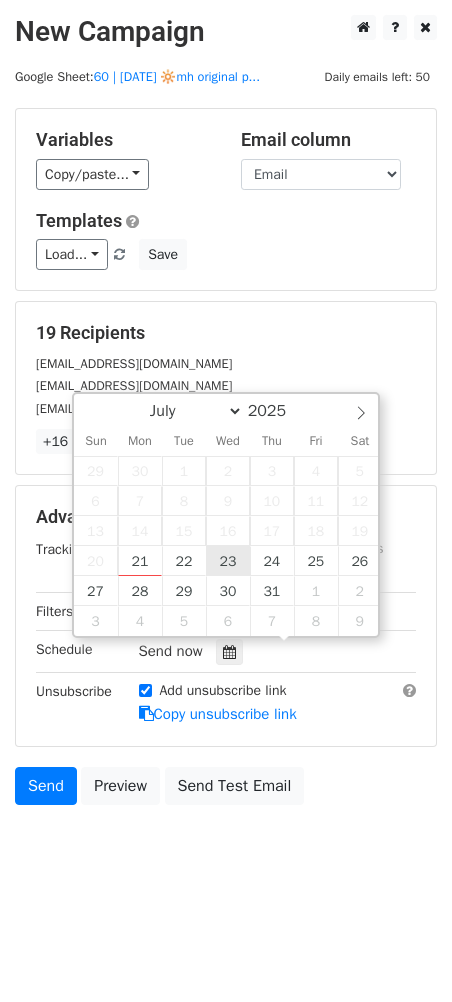 type on "2025-07-23 12:00" 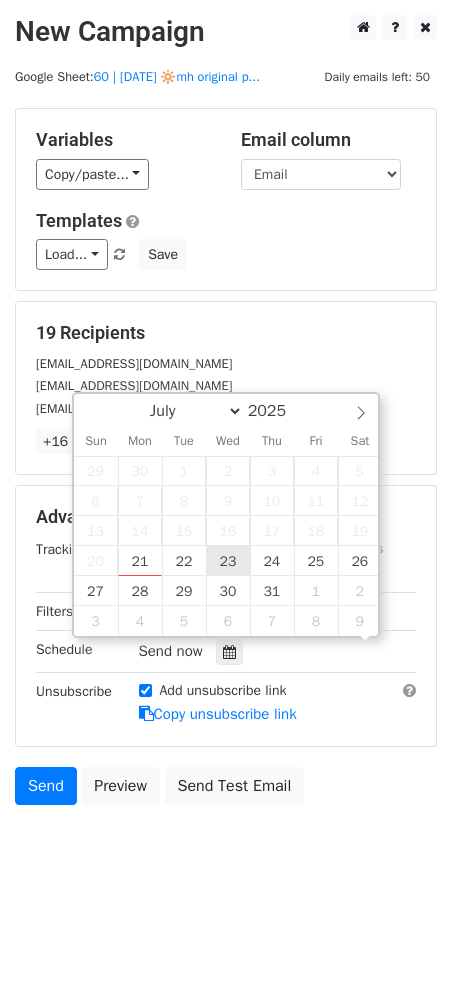 scroll, scrollTop: 0, scrollLeft: 0, axis: both 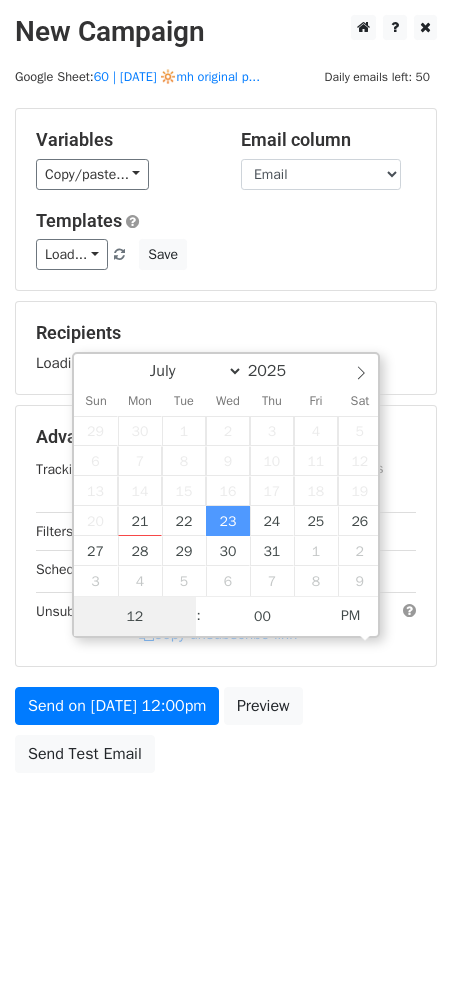 type on "2" 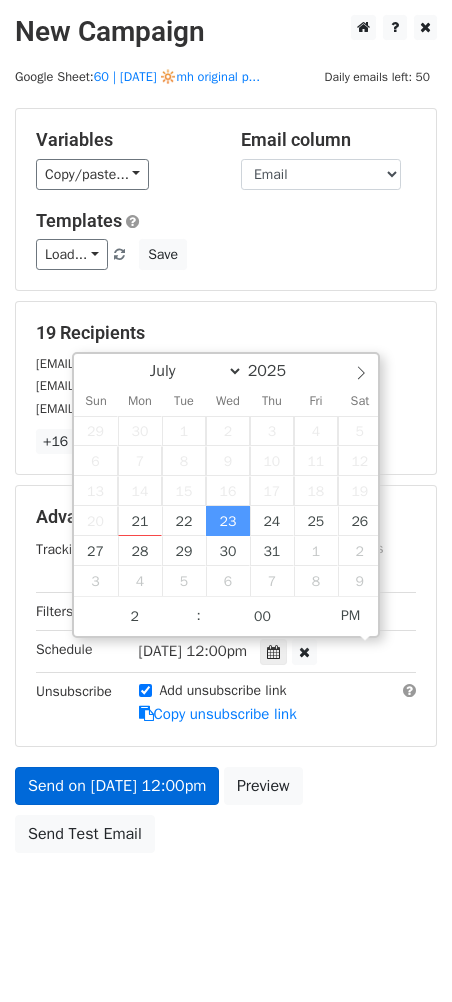 type on "2025-07-23 14:00" 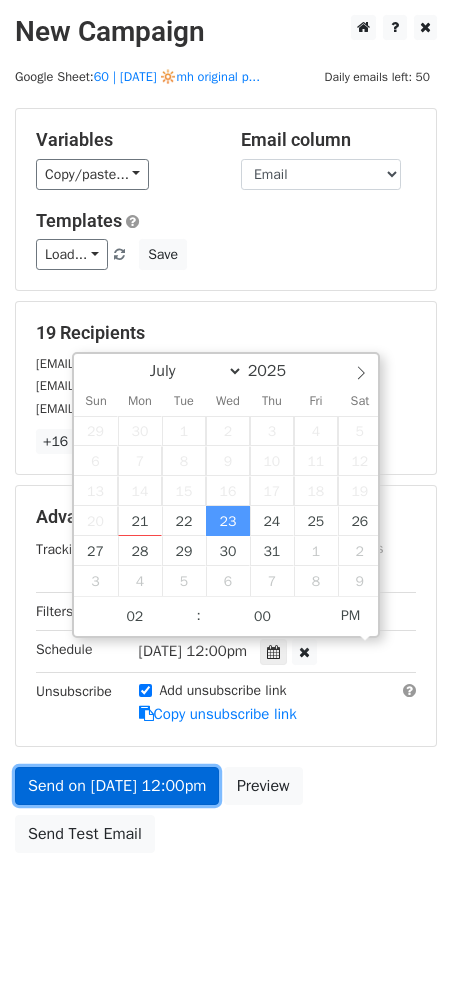 click on "Send on Jul 23 at 12:00pm" at bounding box center (117, 786) 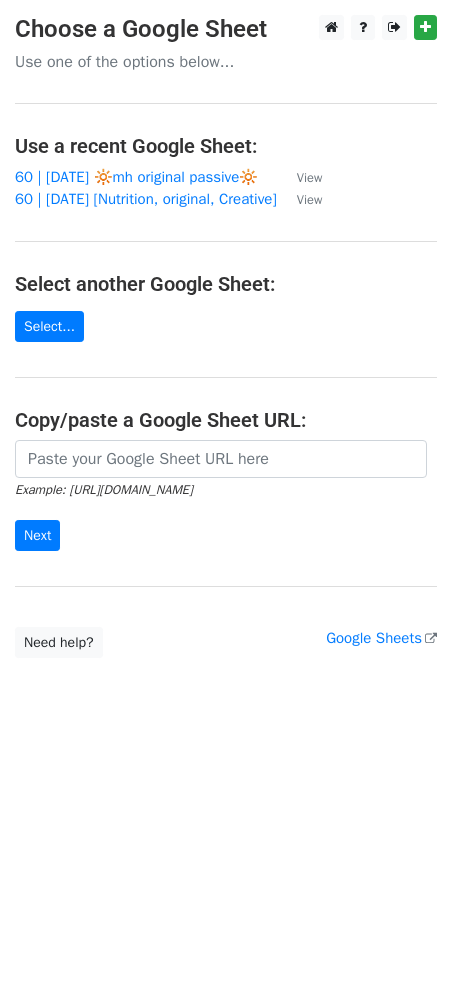 scroll, scrollTop: 0, scrollLeft: 0, axis: both 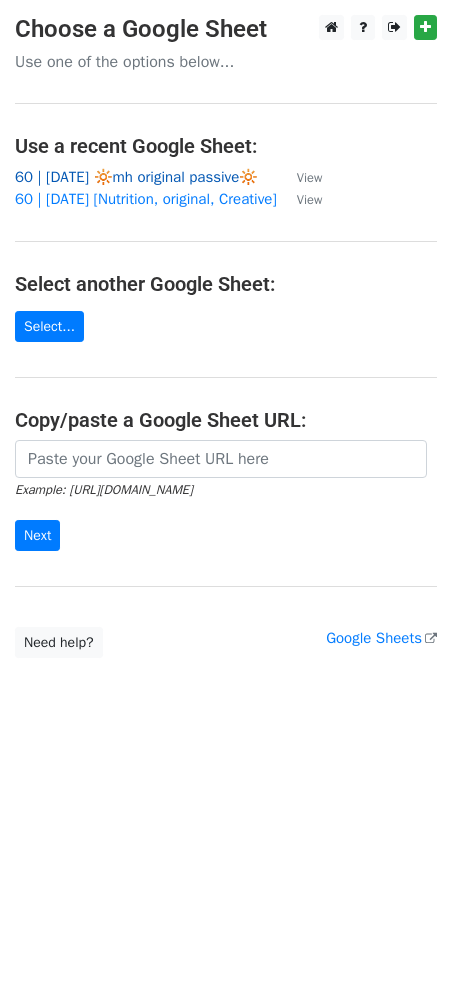 click on "60 | [DATE] 🔆mh original passive🔆" at bounding box center (136, 177) 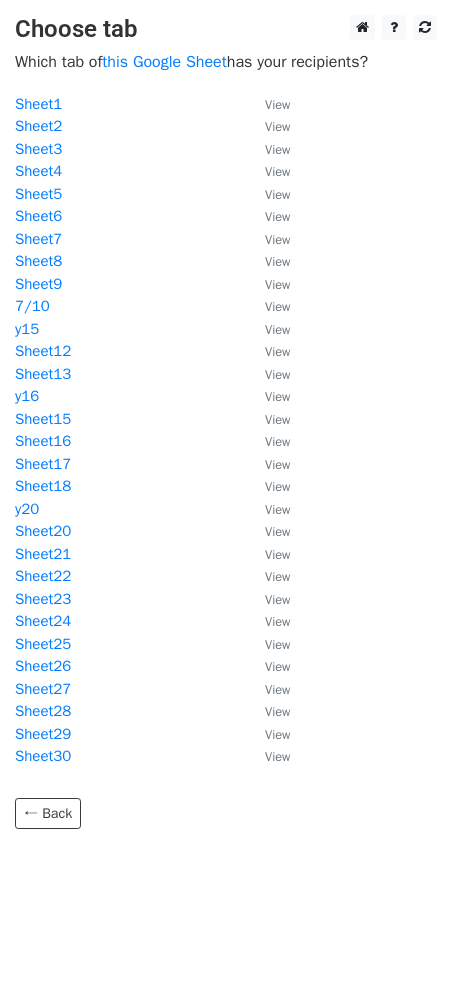 scroll, scrollTop: 0, scrollLeft: 0, axis: both 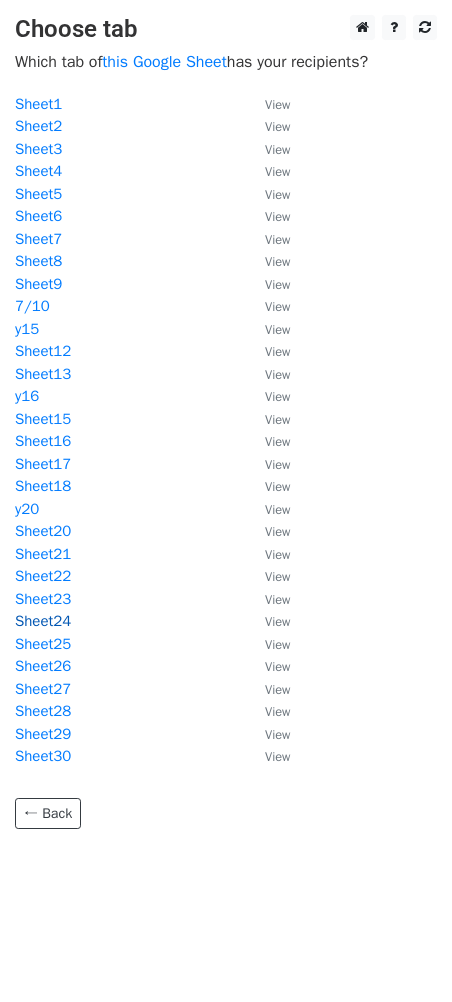 click on "Sheet24" at bounding box center (43, 621) 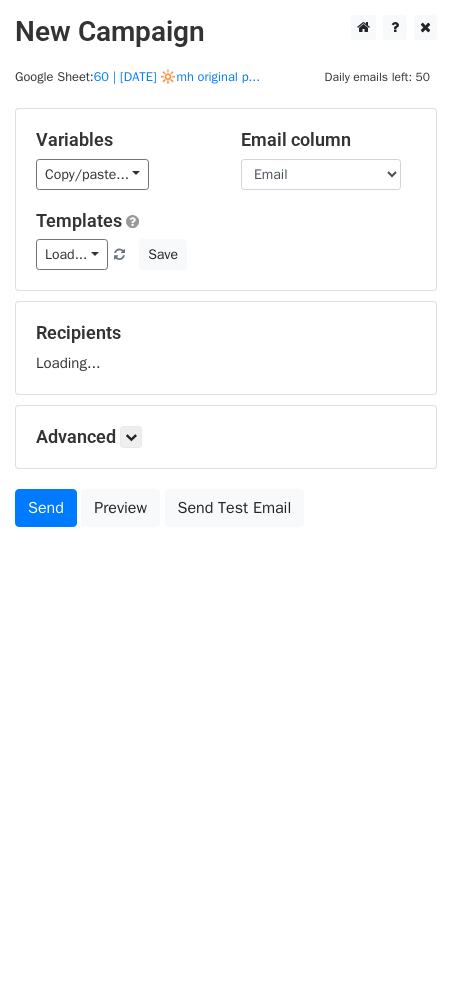 scroll, scrollTop: 0, scrollLeft: 0, axis: both 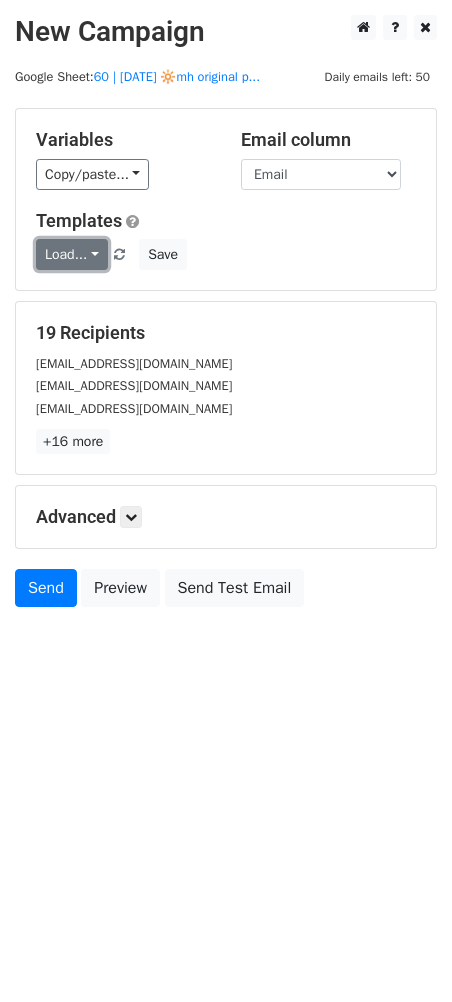 click on "Load..." at bounding box center (72, 254) 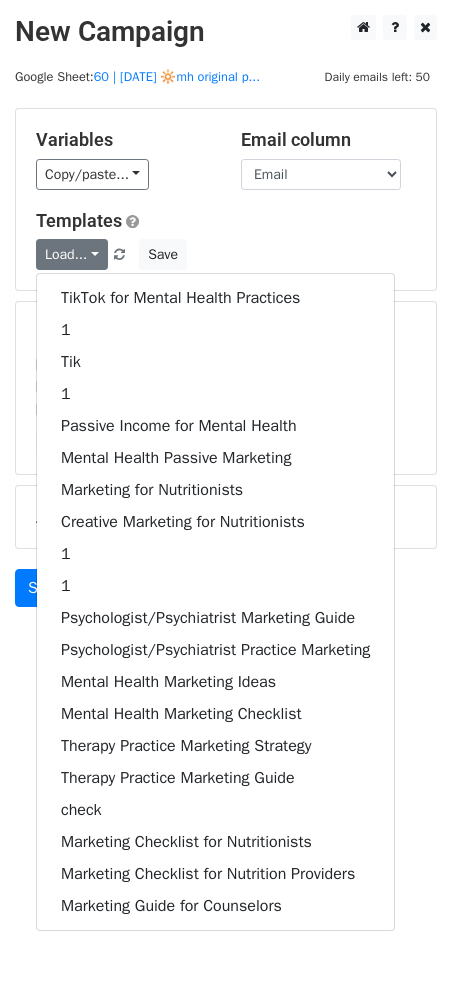 click on "TikTok for Mental Health Practices
1
Tik
1
Passive Income for Mental Health
Mental Health Passive Marketing
Marketing for Nutritionists
Creative Marketing for Nutritionists
1
1
Psychologist/Psychiatrist Marketing Guide
Psychologist/Psychiatrist Practice Marketing
Mental Health Marketing Ideas
Mental Health Marketing Checklist
Therapy Practice Marketing Strategy
Therapy Practice Marketing Guide
check
Marketing Checklist for Nutritionists
Marketing Checklist for Nutrition Providers
Marketing Guide for Counselors" at bounding box center [215, 602] 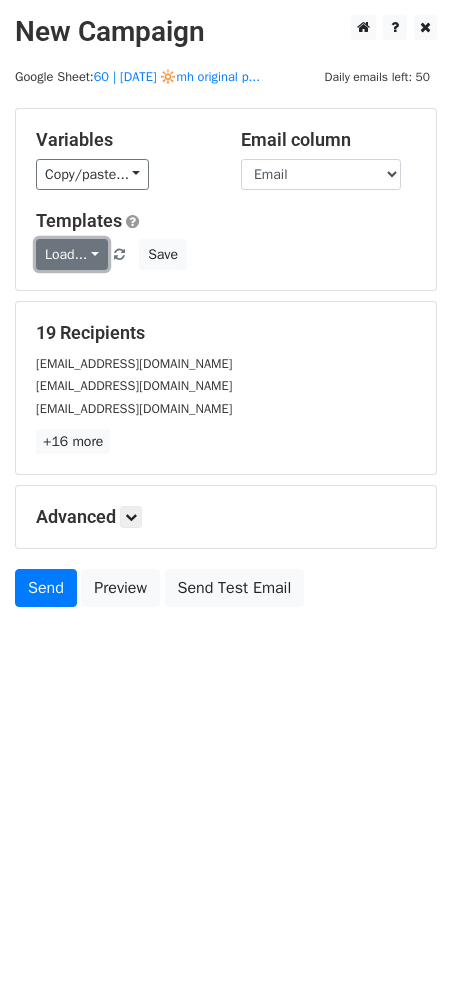 click on "Load..." at bounding box center [72, 254] 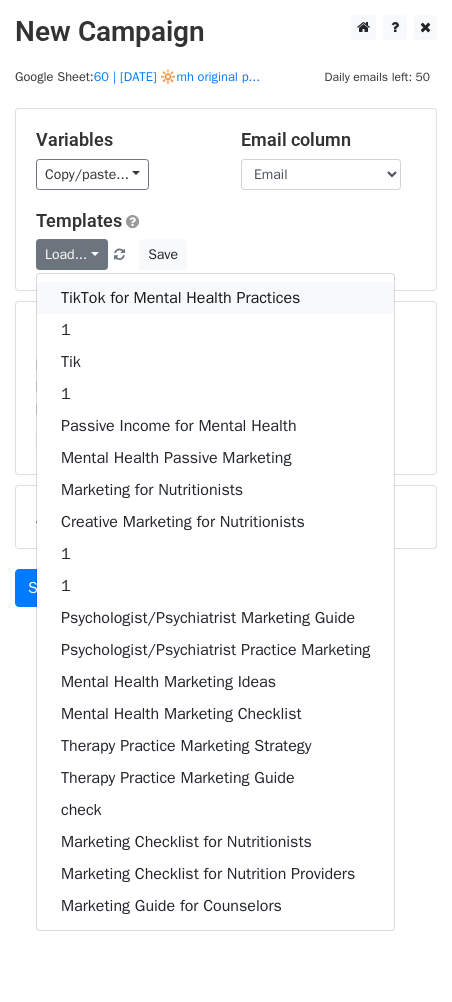 click on "TikTok for Mental Health Practices" at bounding box center [215, 298] 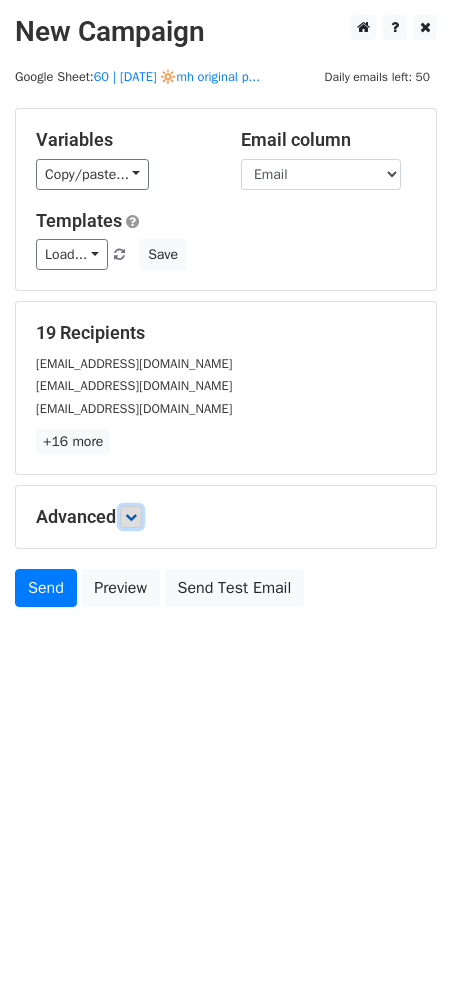 click at bounding box center [131, 517] 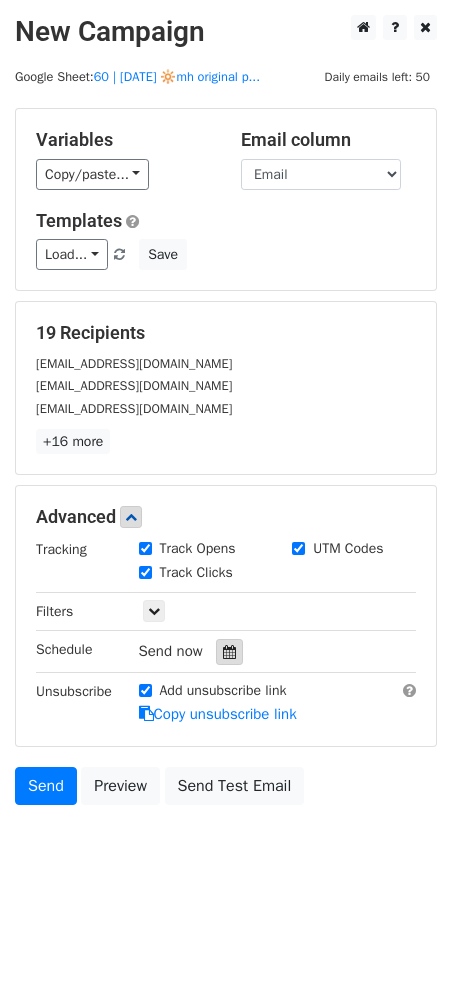 click at bounding box center [229, 652] 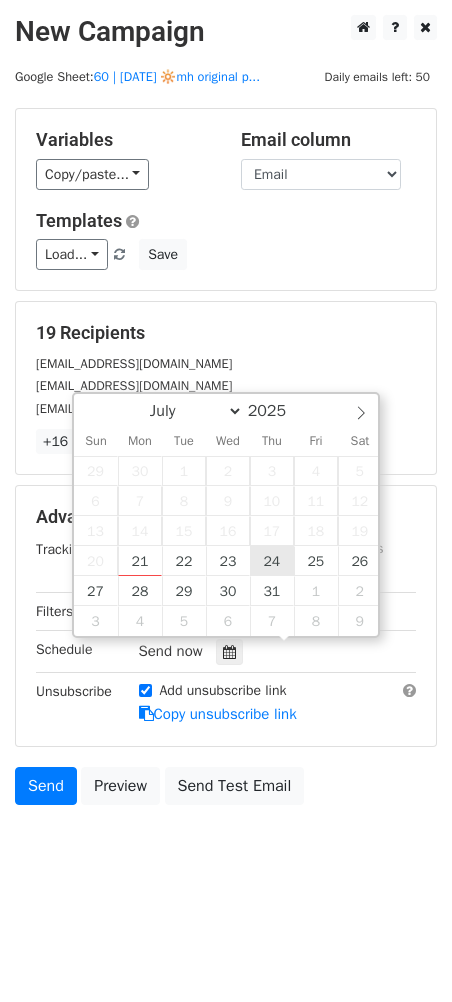 type on "2025-07-24 12:00" 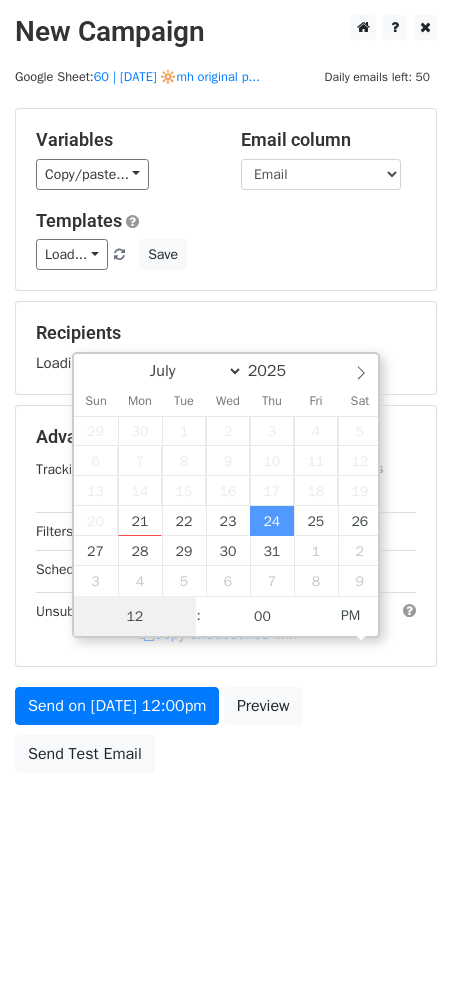 scroll, scrollTop: 0, scrollLeft: 0, axis: both 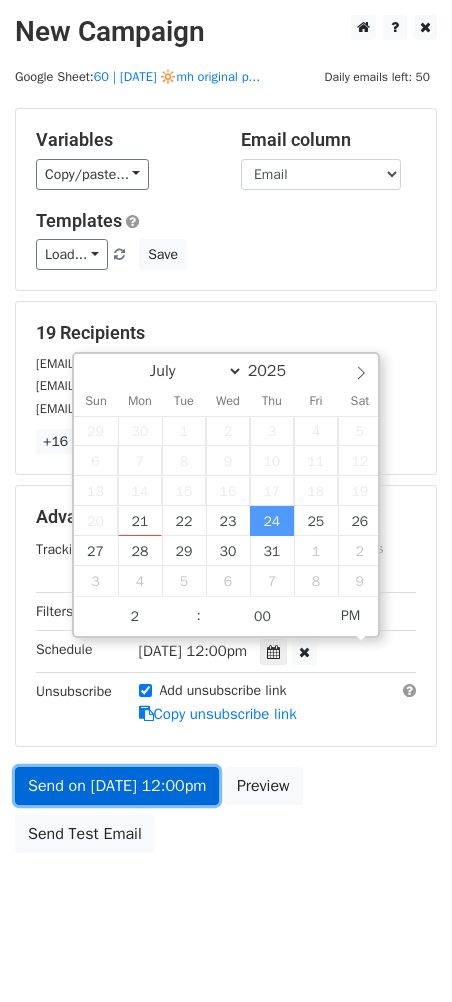 type on "2025-07-24 14:00" 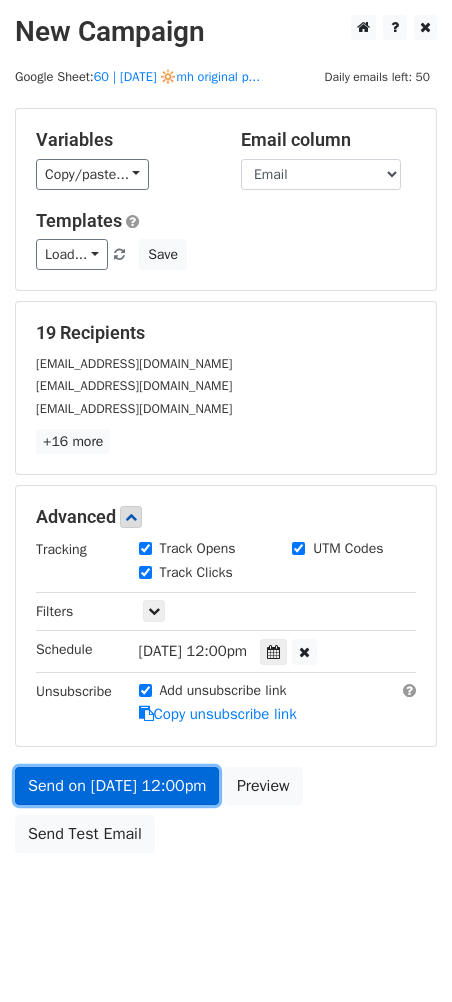 click on "Send on Jul 24 at 12:00pm" at bounding box center [117, 786] 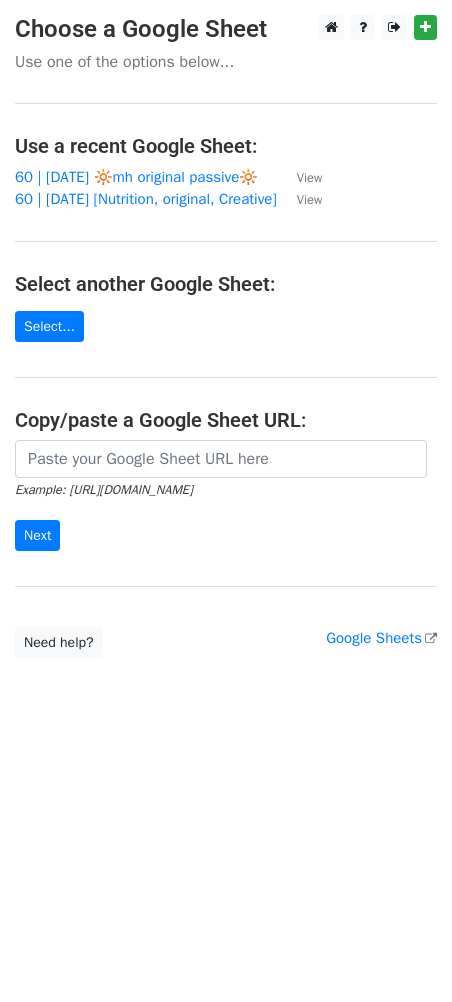 scroll, scrollTop: 0, scrollLeft: 0, axis: both 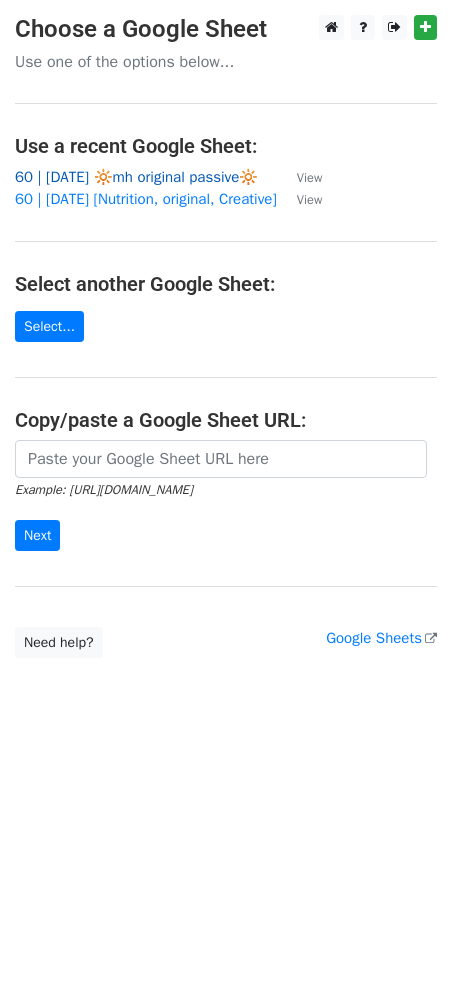click on "60 | [DATE] 🔆mh original passive🔆" at bounding box center [136, 177] 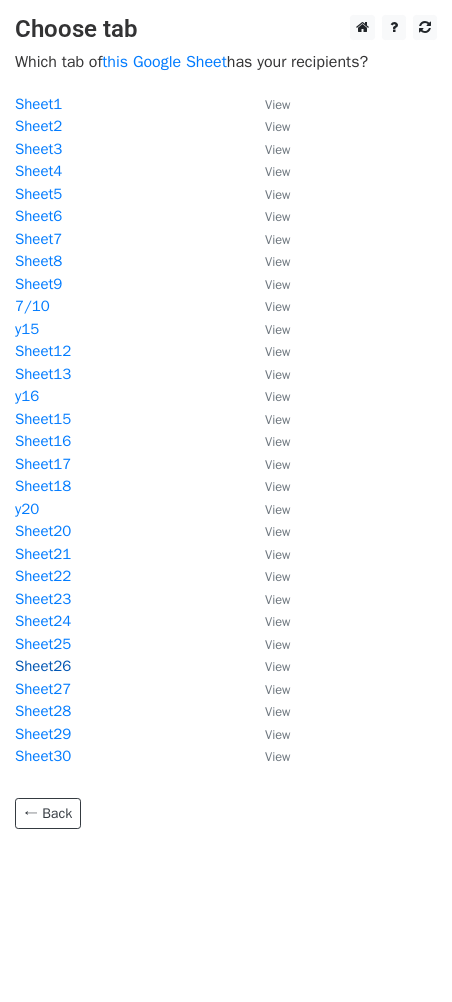 scroll, scrollTop: 0, scrollLeft: 0, axis: both 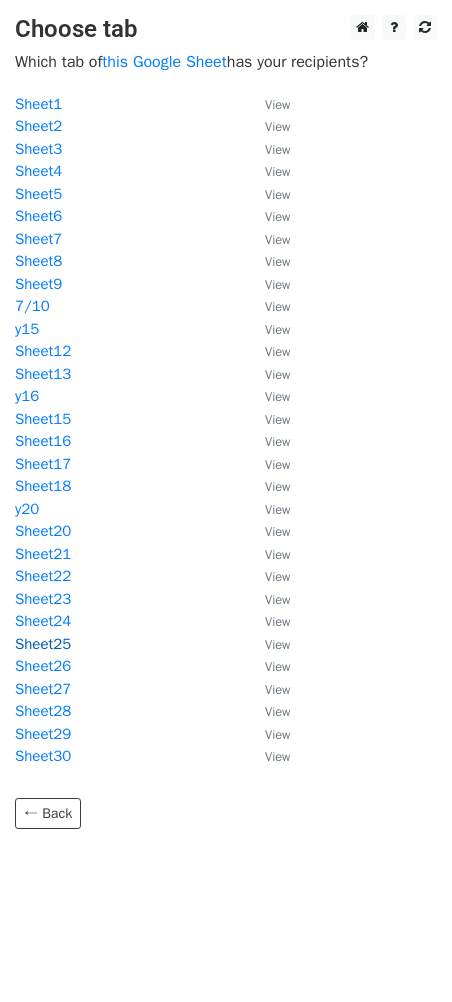 click on "Sheet25" at bounding box center (43, 644) 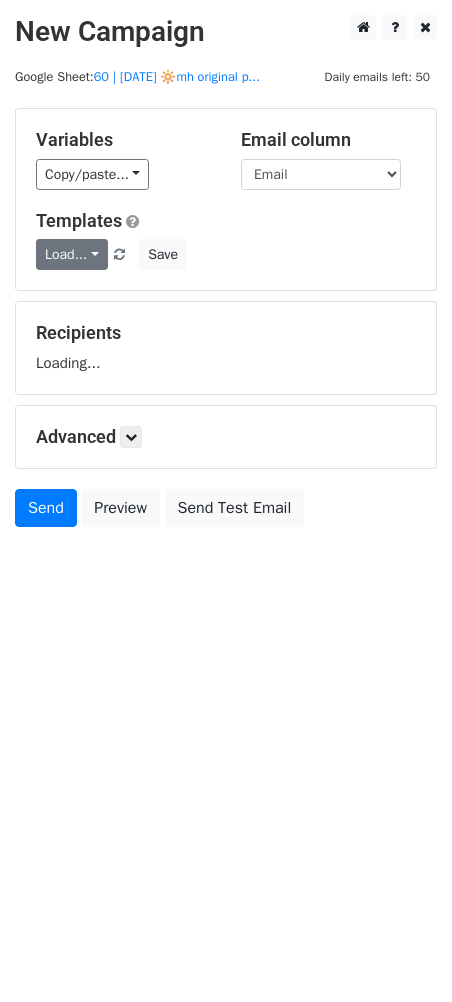 scroll, scrollTop: 0, scrollLeft: 0, axis: both 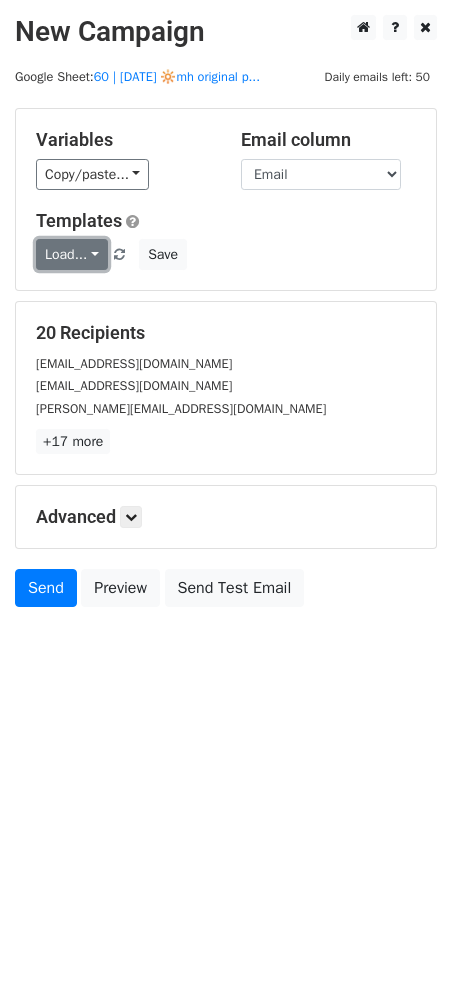 click on "Load..." at bounding box center [72, 254] 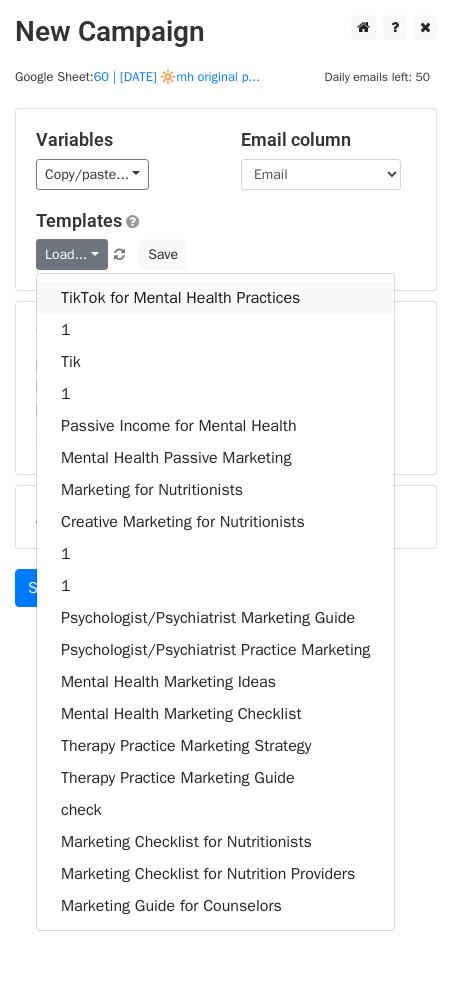 click on "TikTok for Mental Health Practices" at bounding box center [215, 298] 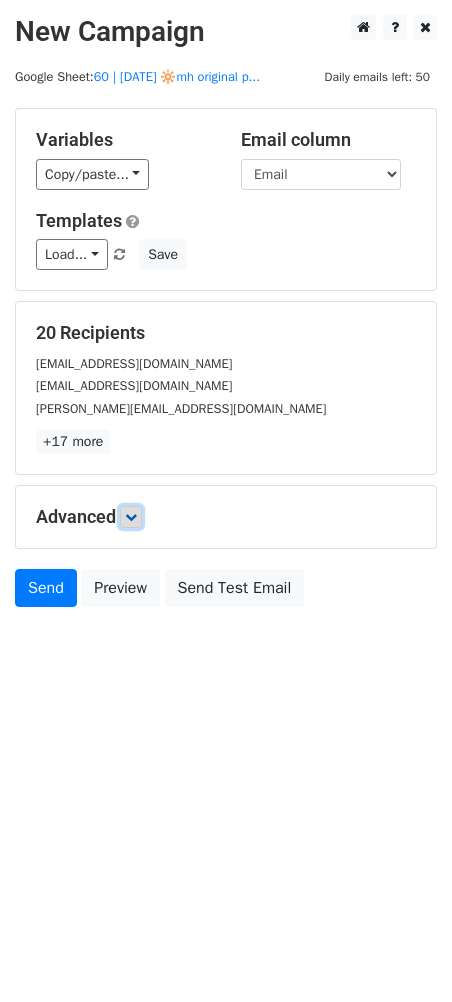 click at bounding box center [131, 517] 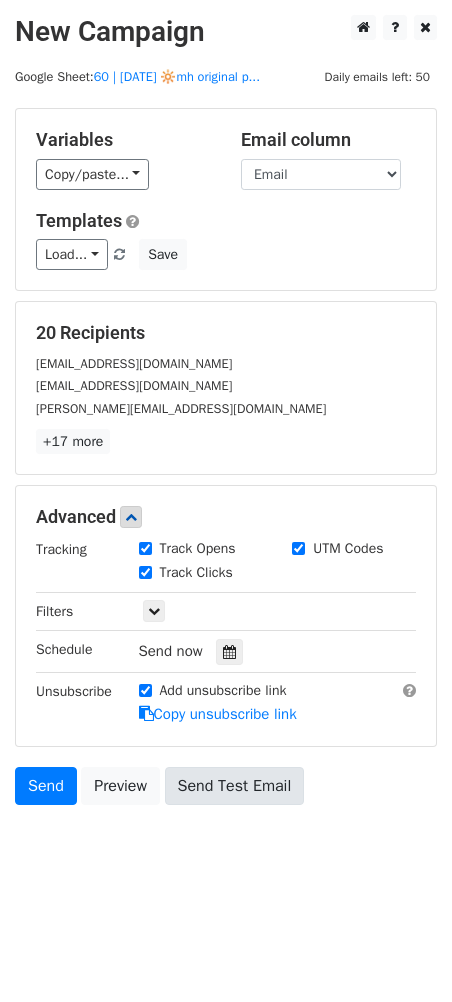 click at bounding box center [229, 652] 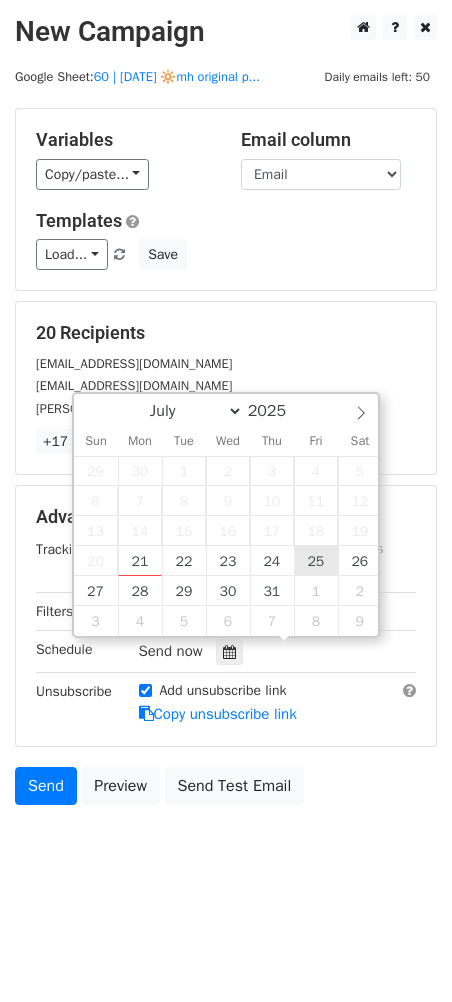 type on "[DATE] 12:00" 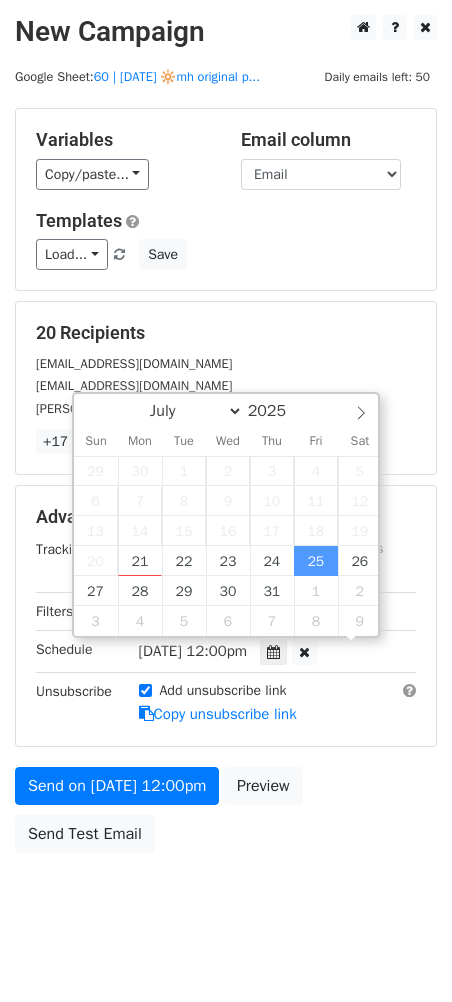 scroll, scrollTop: 0, scrollLeft: 0, axis: both 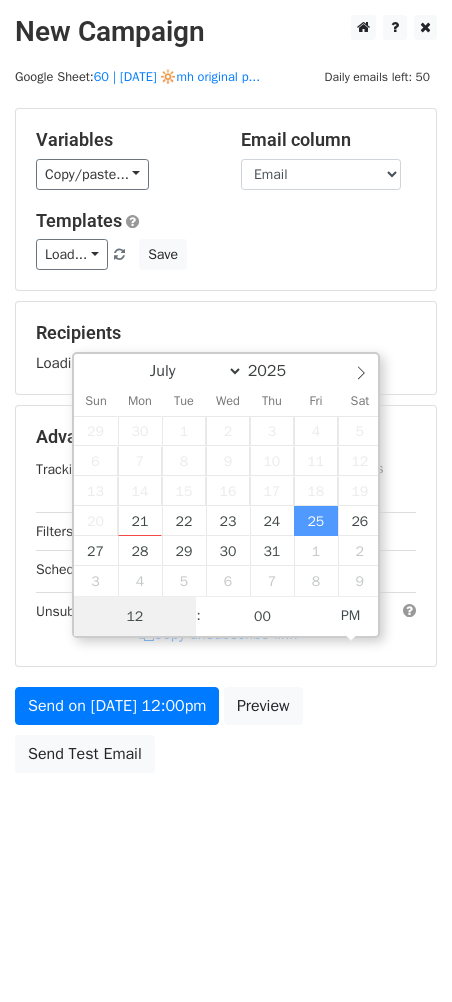 type on "3" 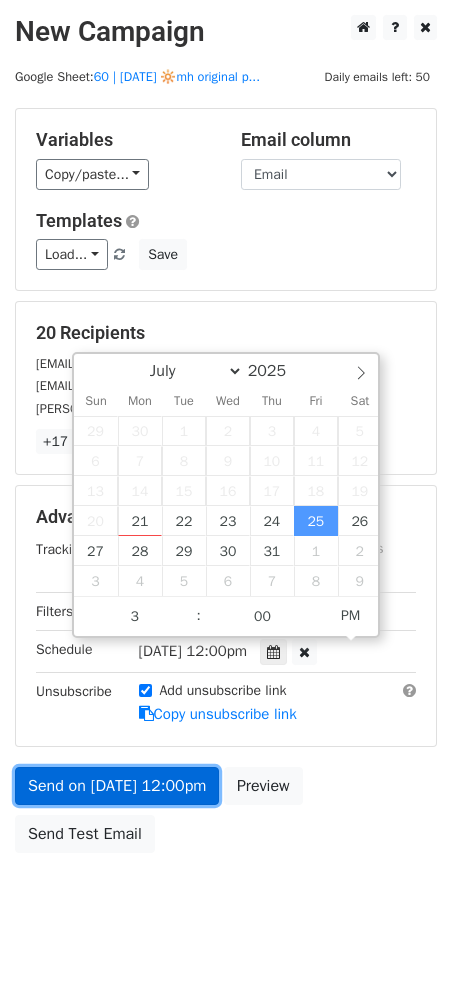 type on "[DATE] 15:00" 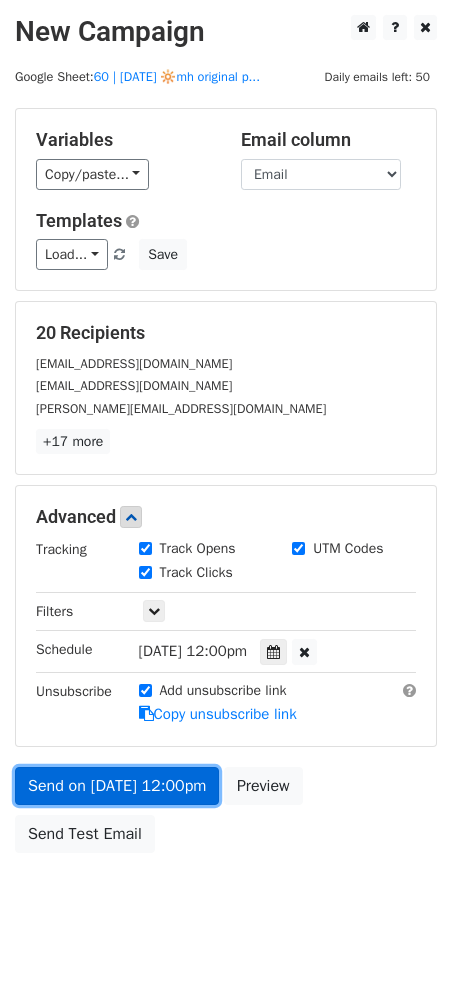 click on "Send on [DATE] 12:00pm" at bounding box center [117, 786] 